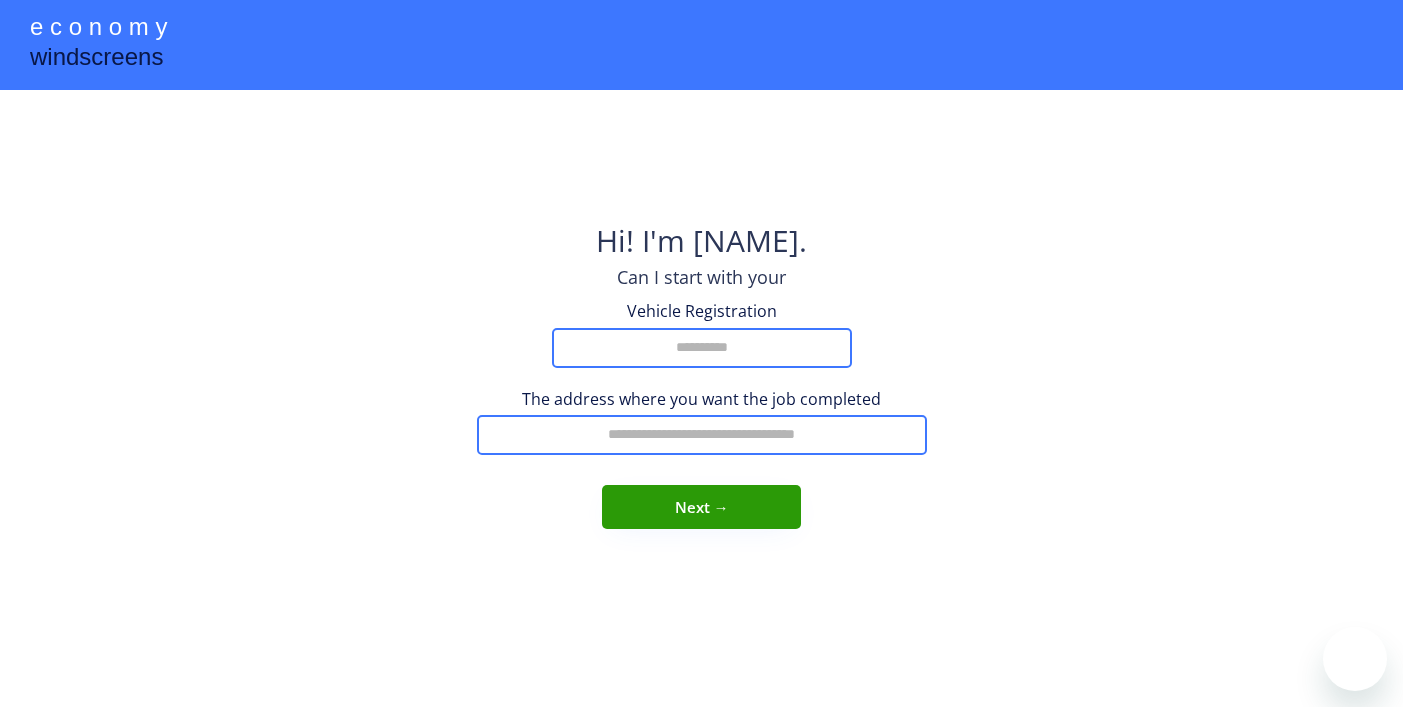 scroll, scrollTop: 0, scrollLeft: 0, axis: both 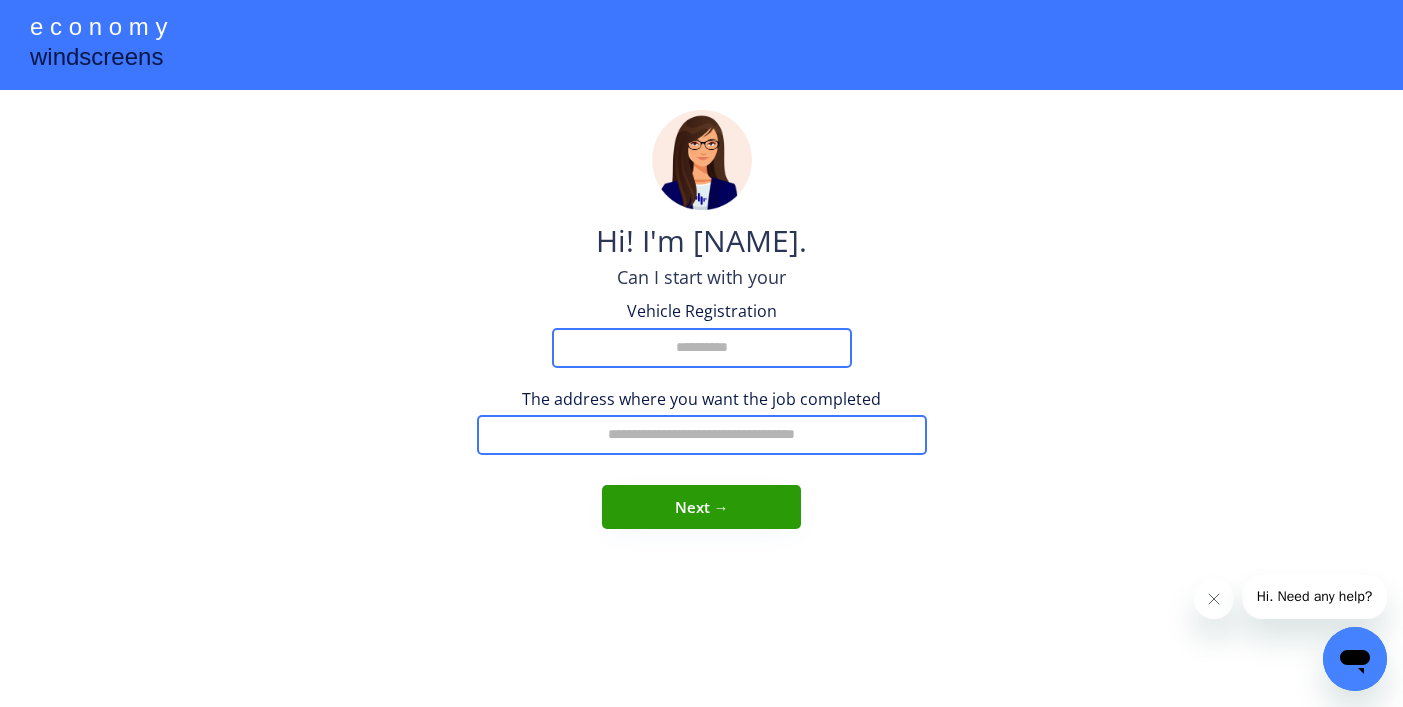 click at bounding box center (702, 348) 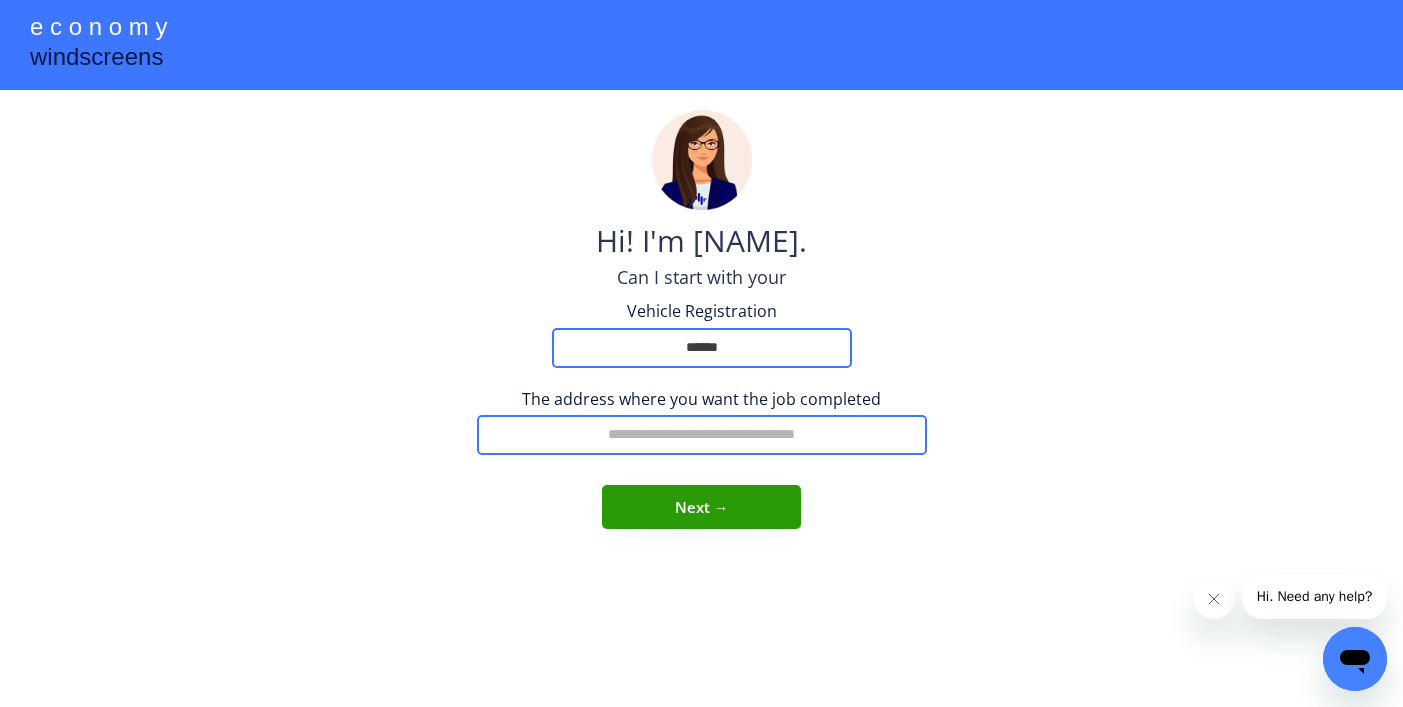 type on "******" 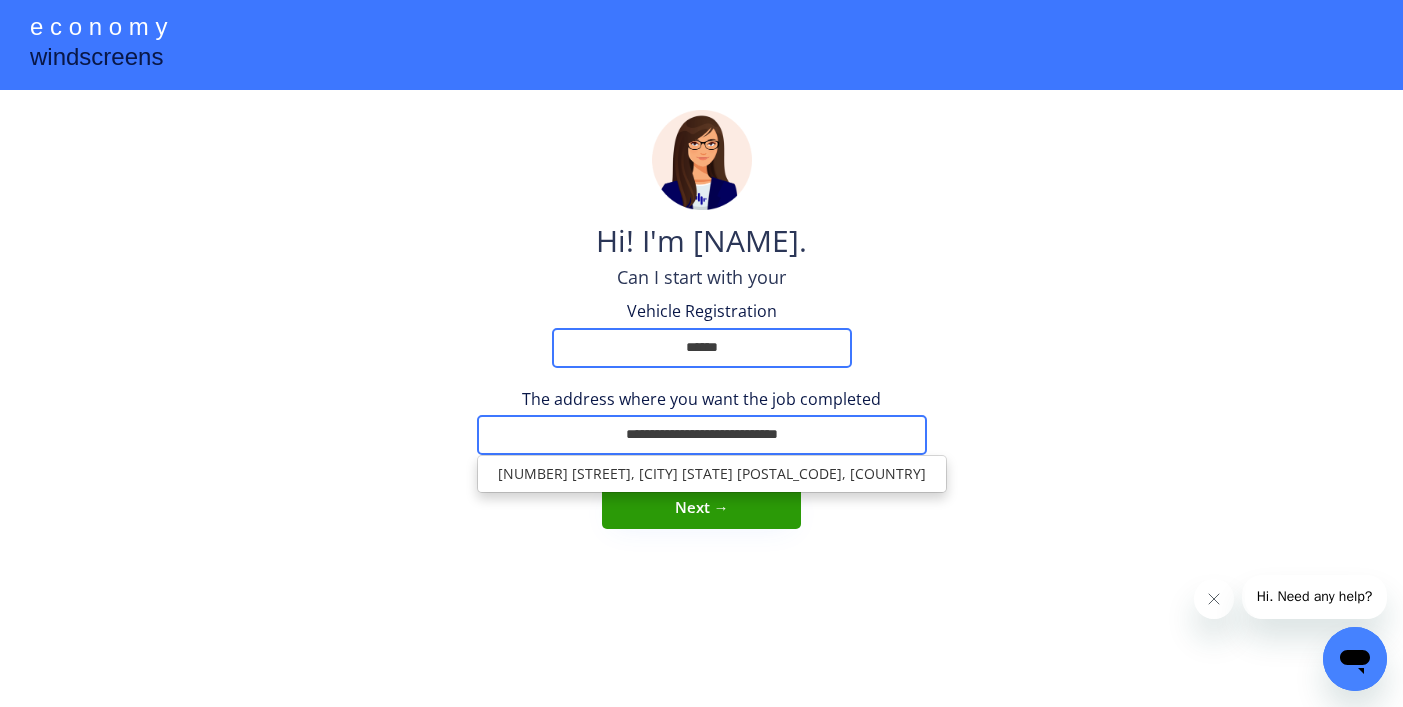 type on "**********" 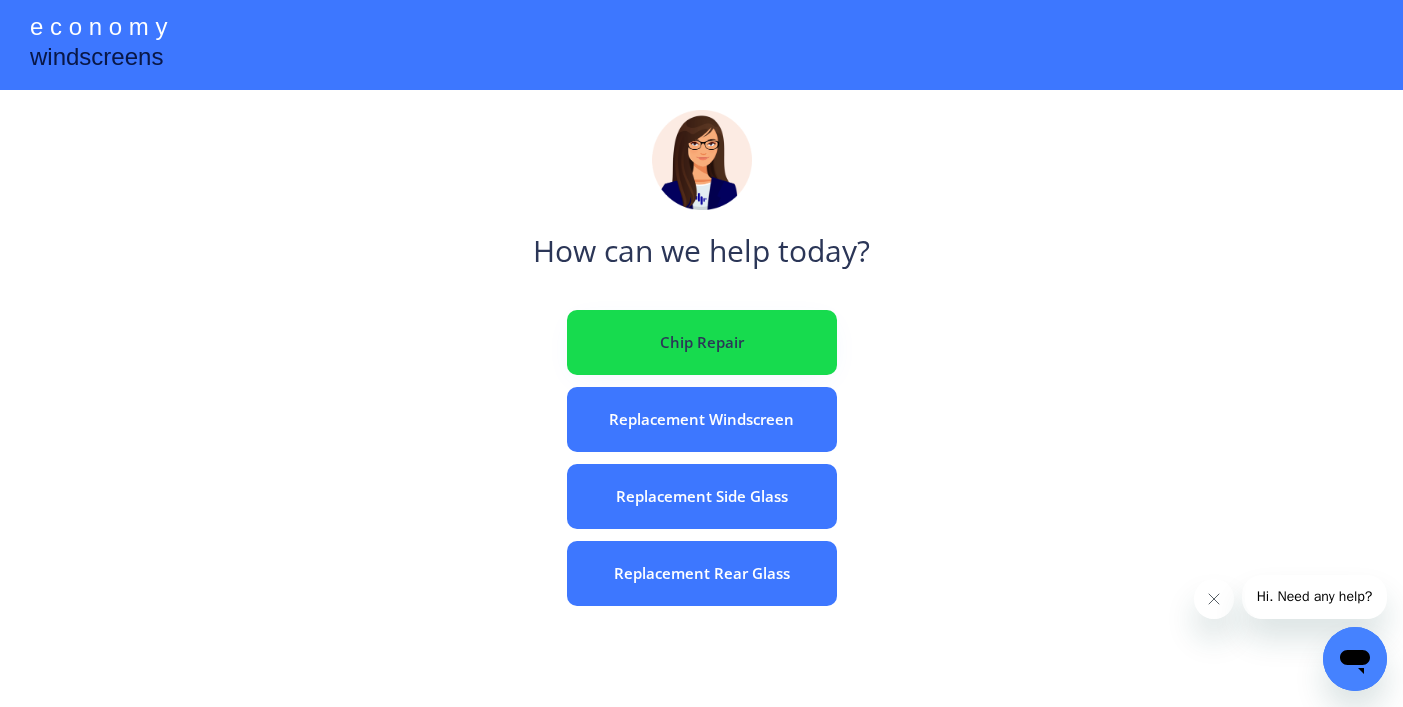 click on "Chip Repair" at bounding box center [702, 342] 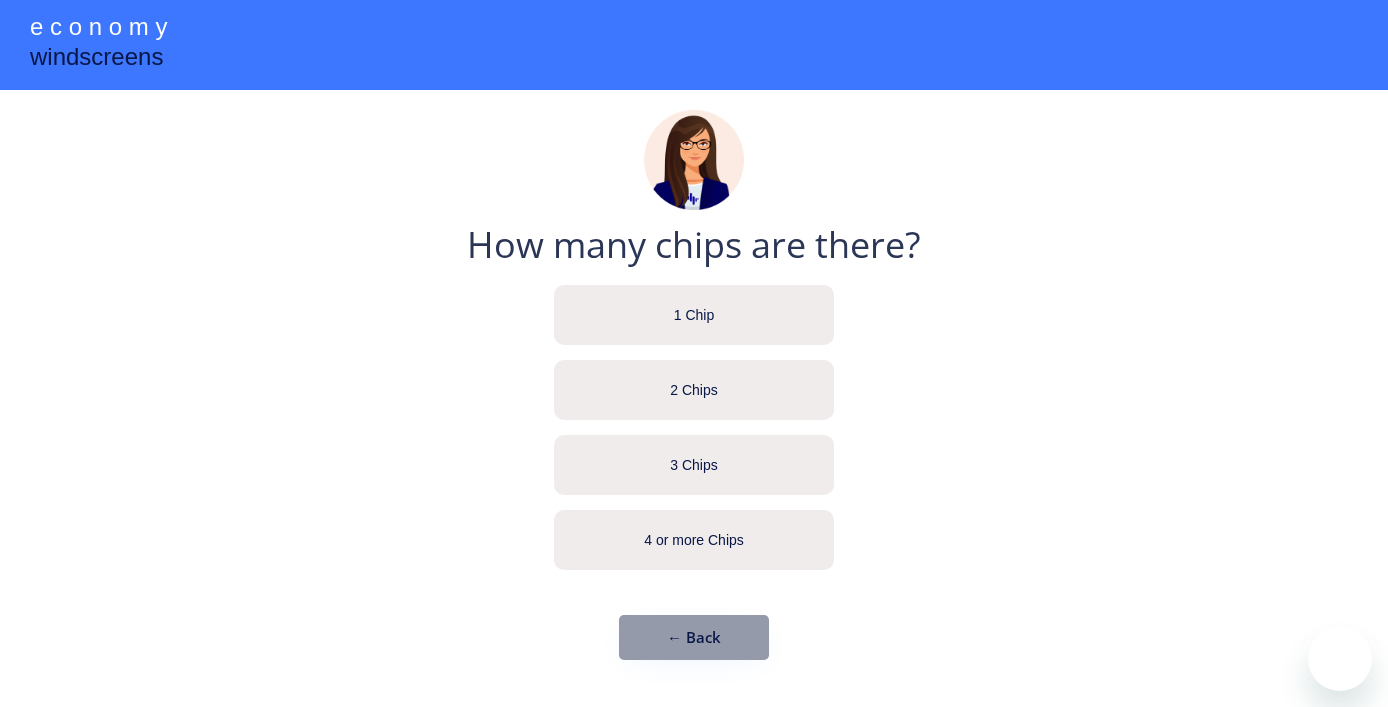 scroll, scrollTop: 0, scrollLeft: 0, axis: both 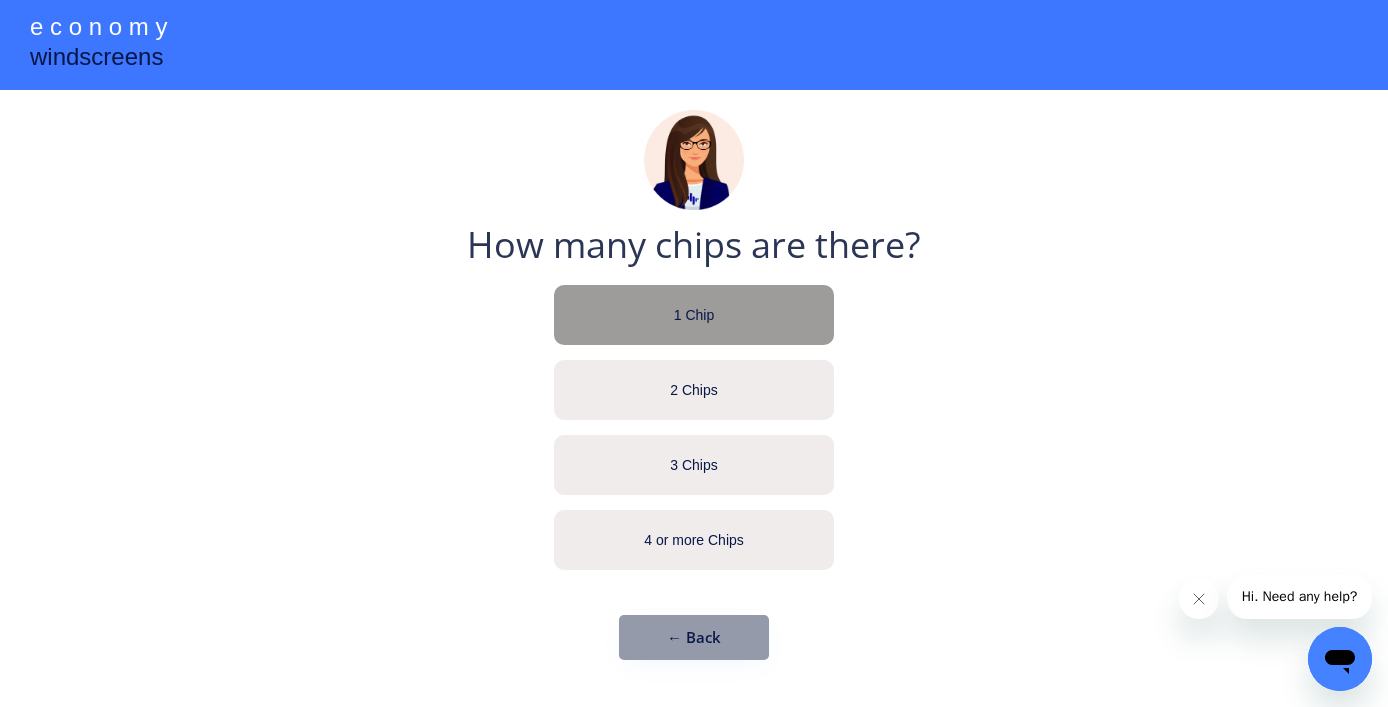 click on "1 Chip" at bounding box center (694, 316) 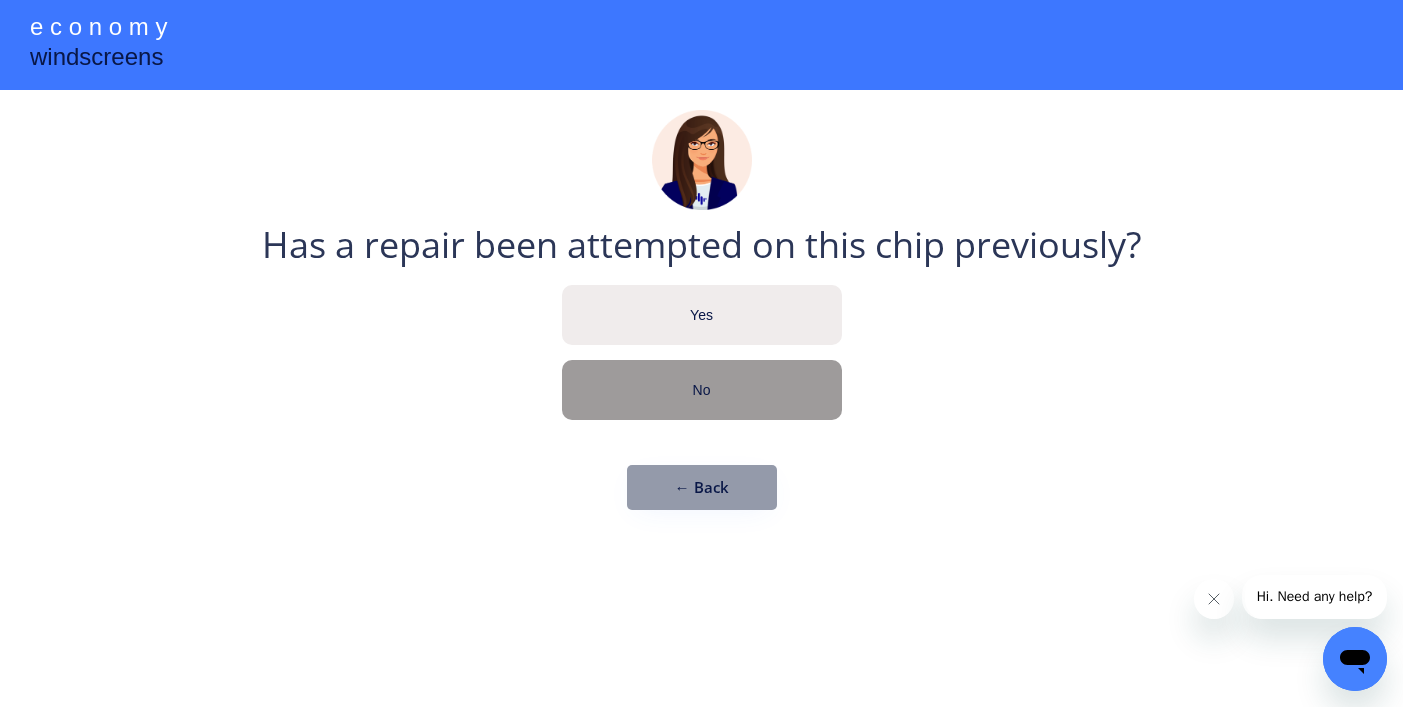 click on "No" at bounding box center (702, 391) 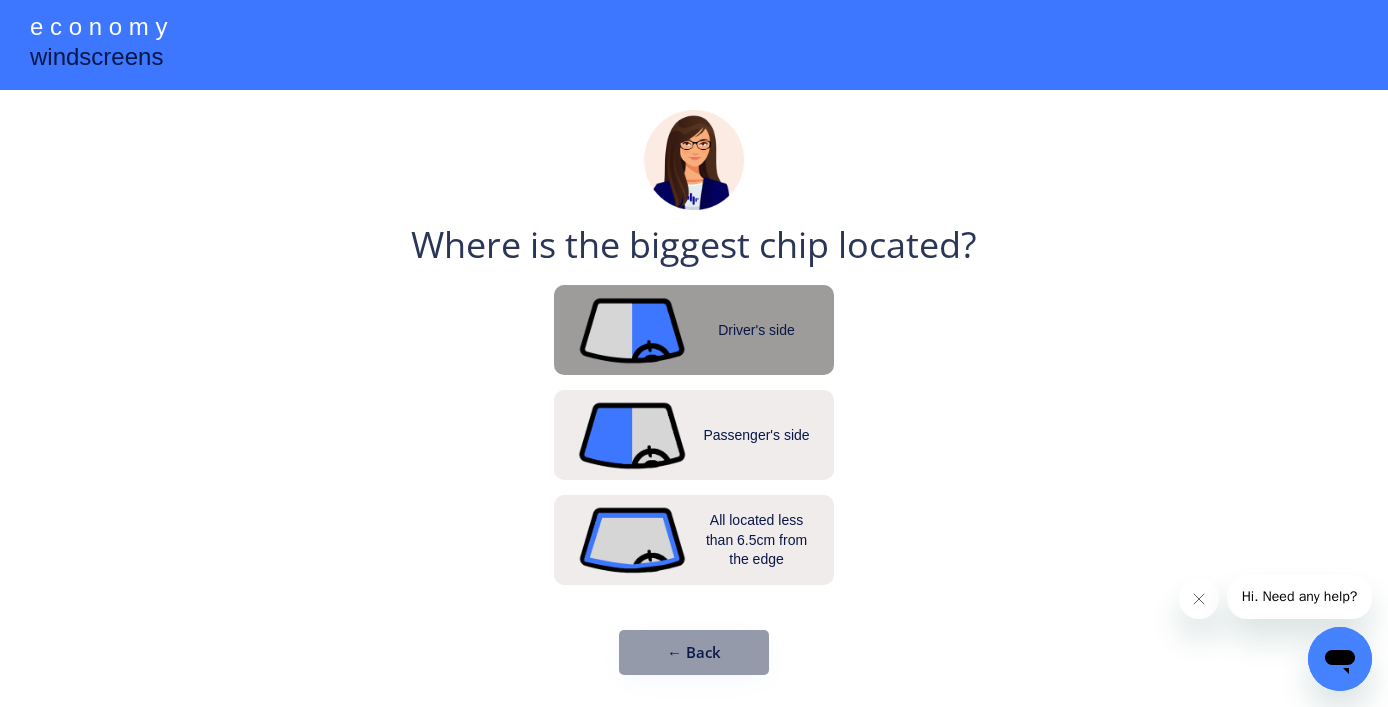 click on "Driver's side" at bounding box center [757, 331] 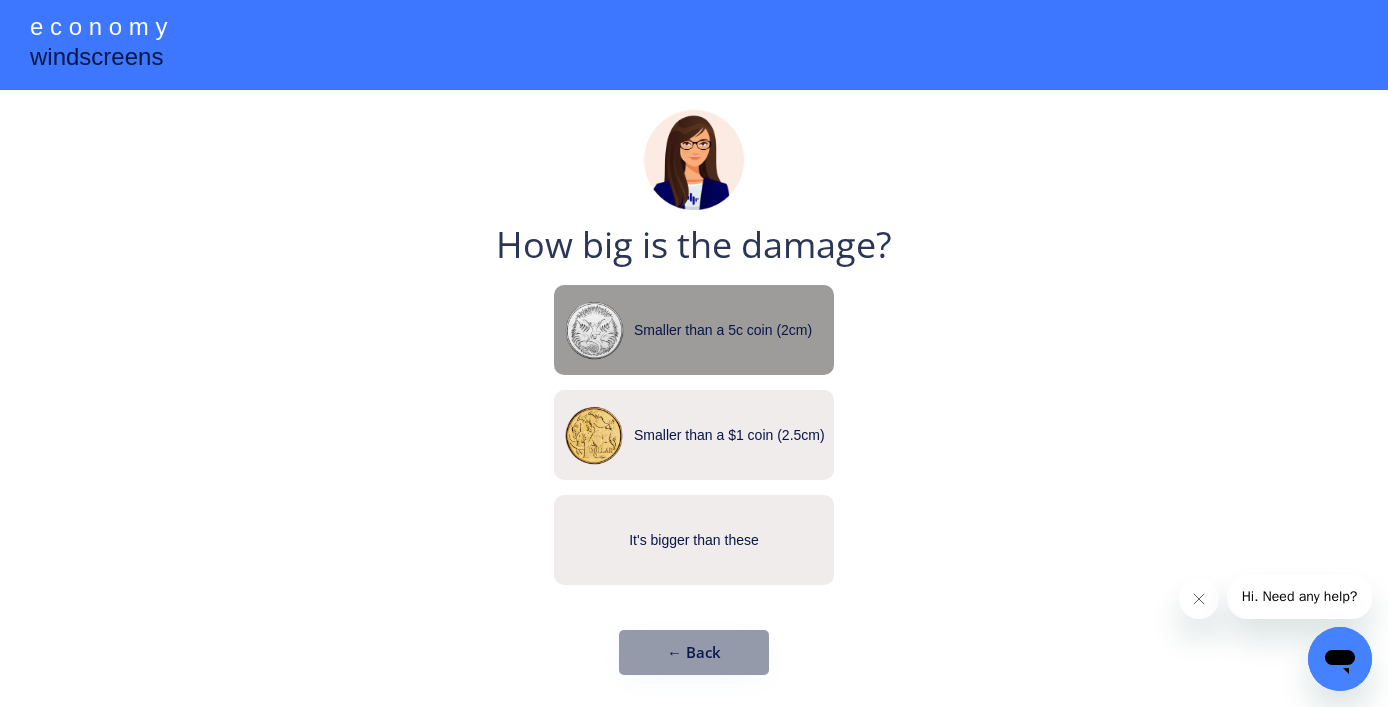 click at bounding box center (594, 331) 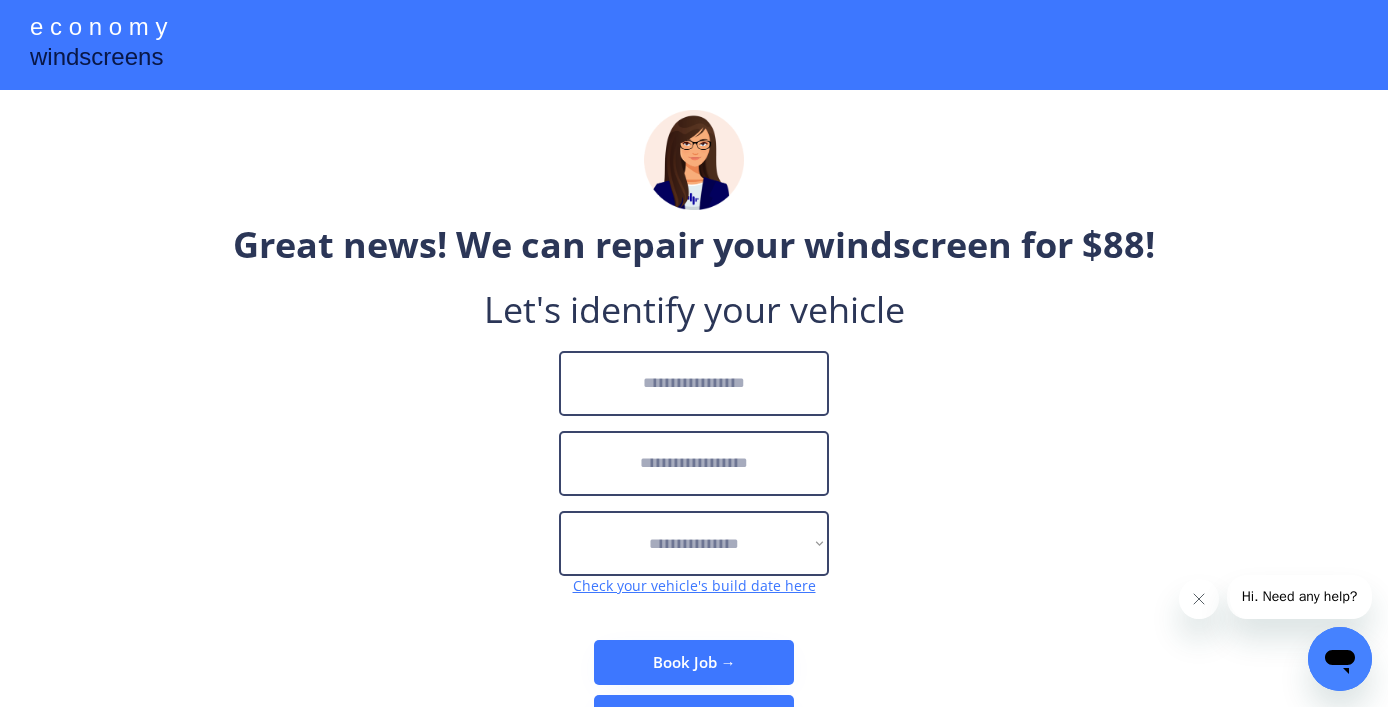 click at bounding box center (694, 383) 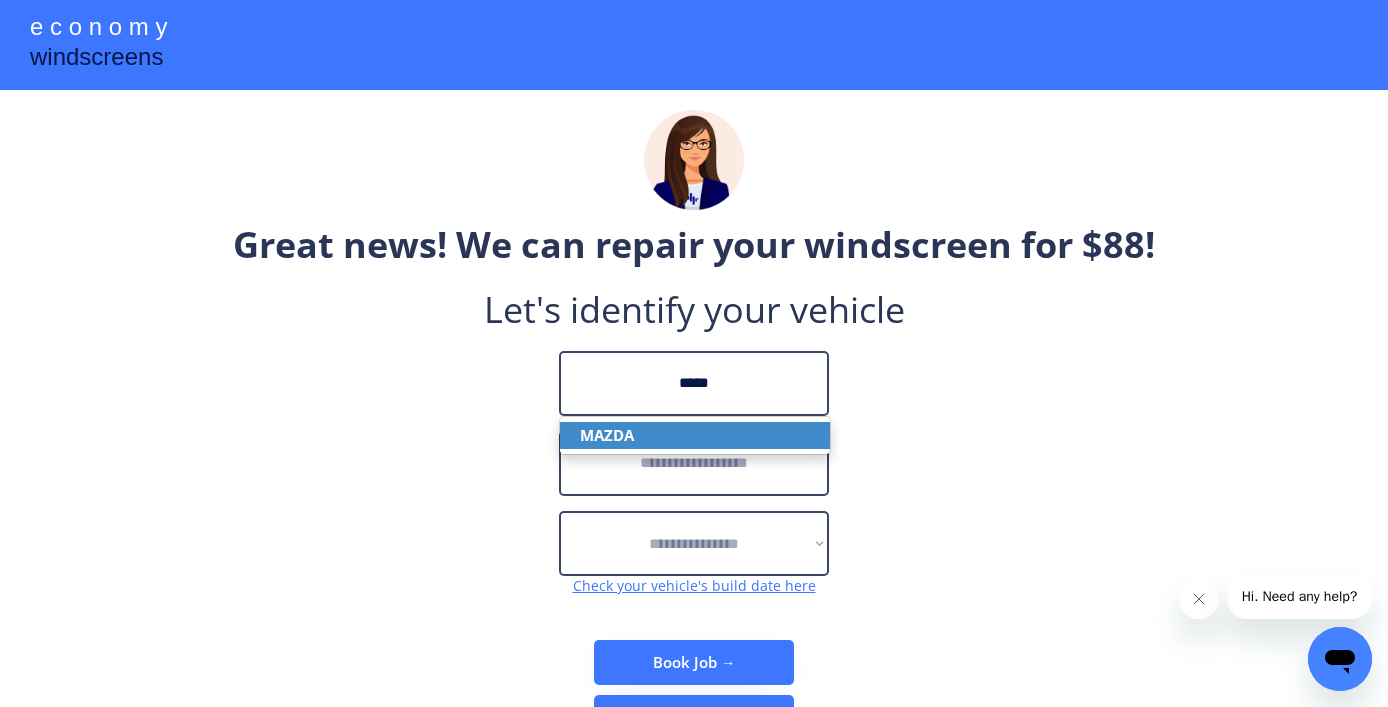 click on "MAZDA" 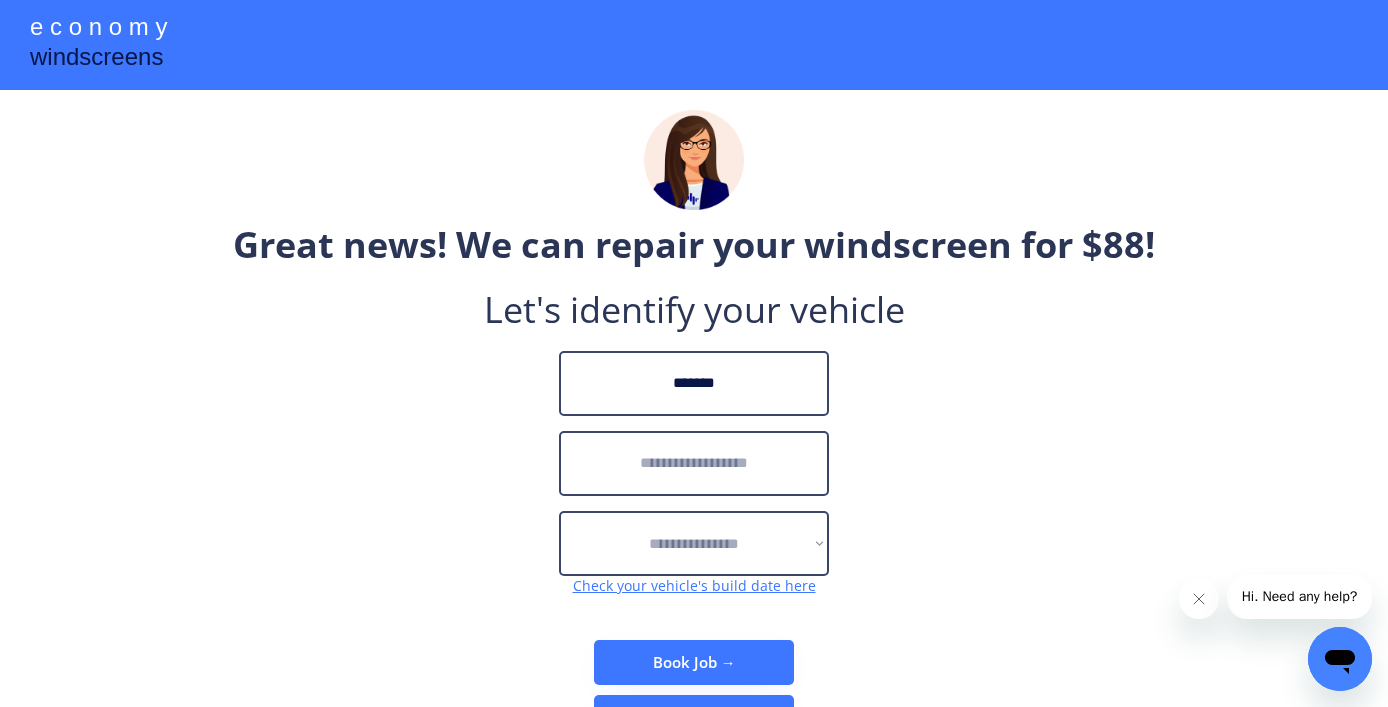 type on "*******" 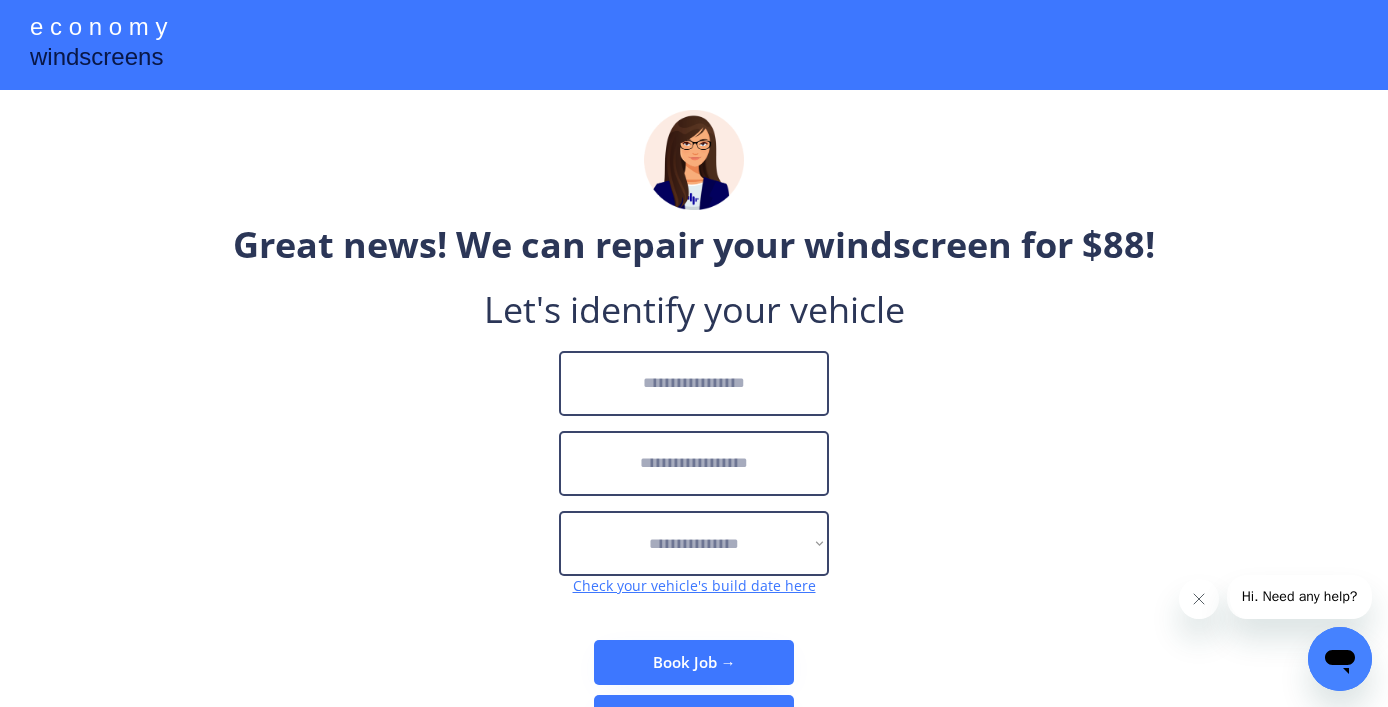 click at bounding box center [694, 383] 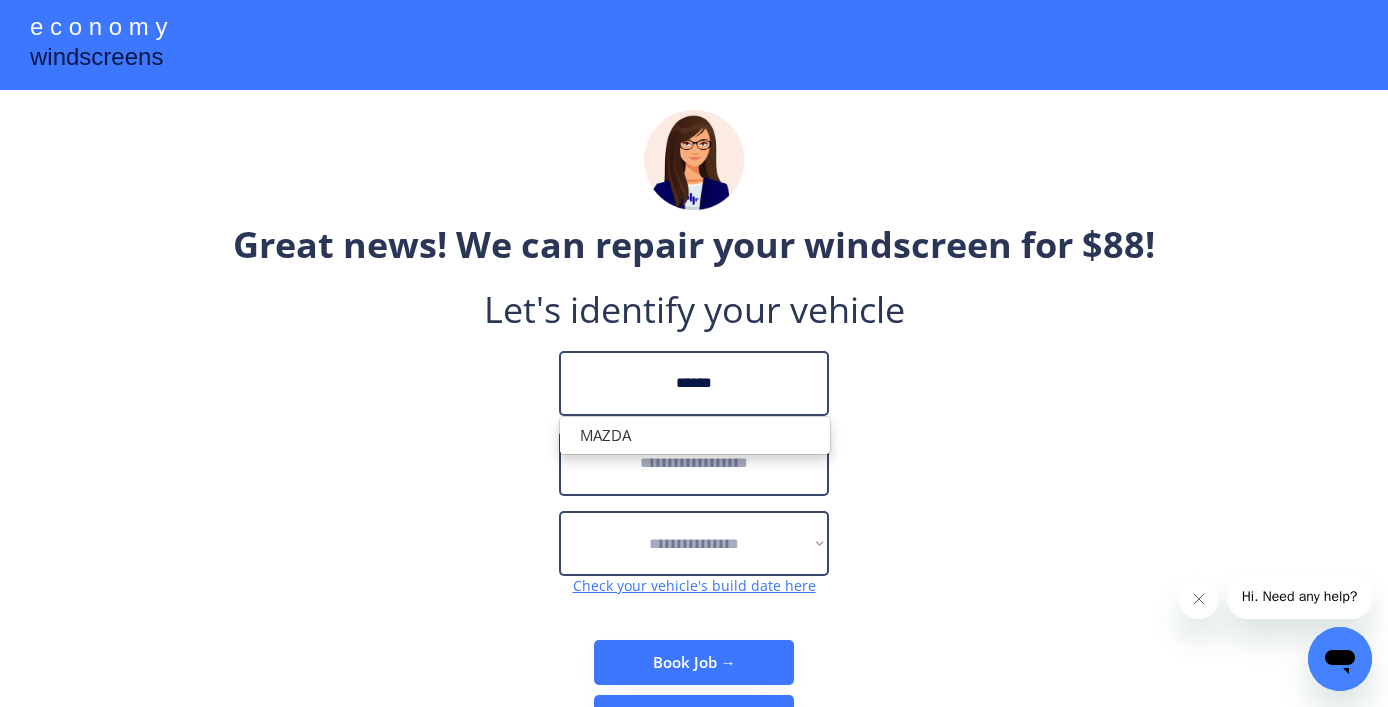 type on "*****" 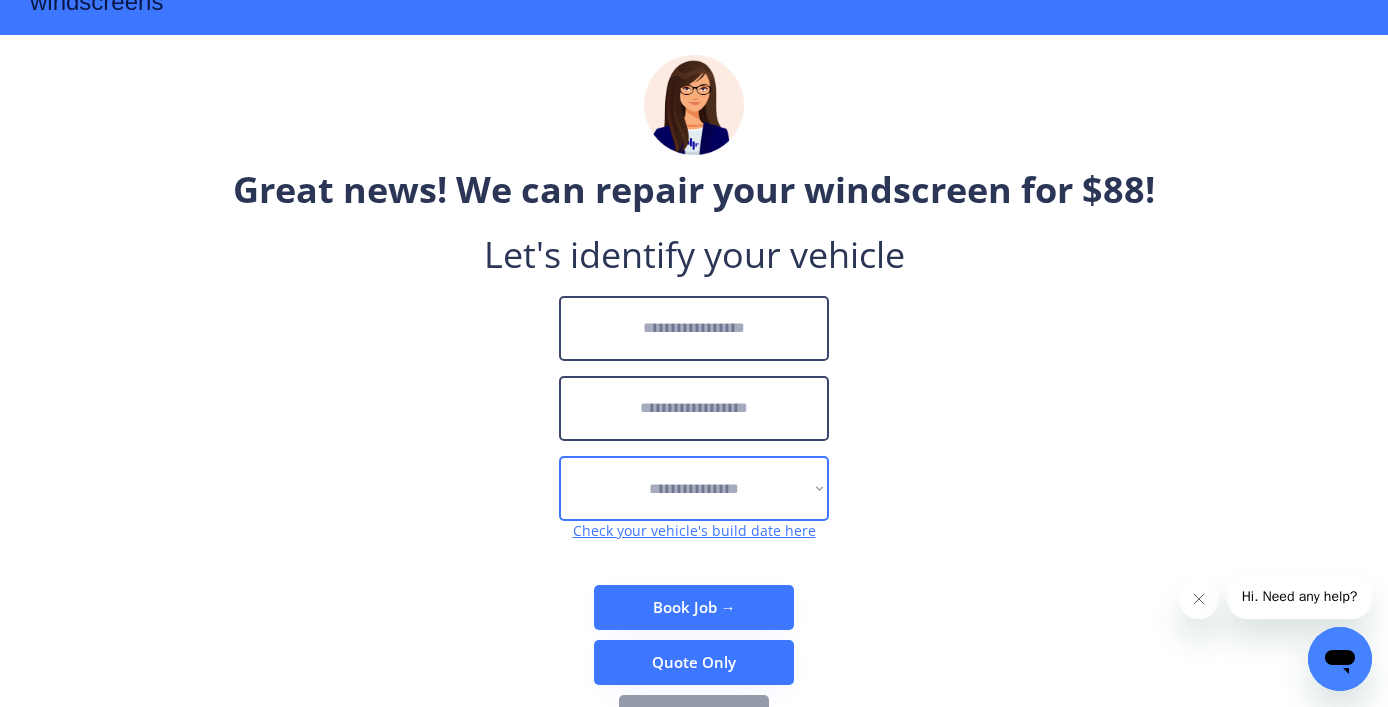 scroll, scrollTop: 57, scrollLeft: 0, axis: vertical 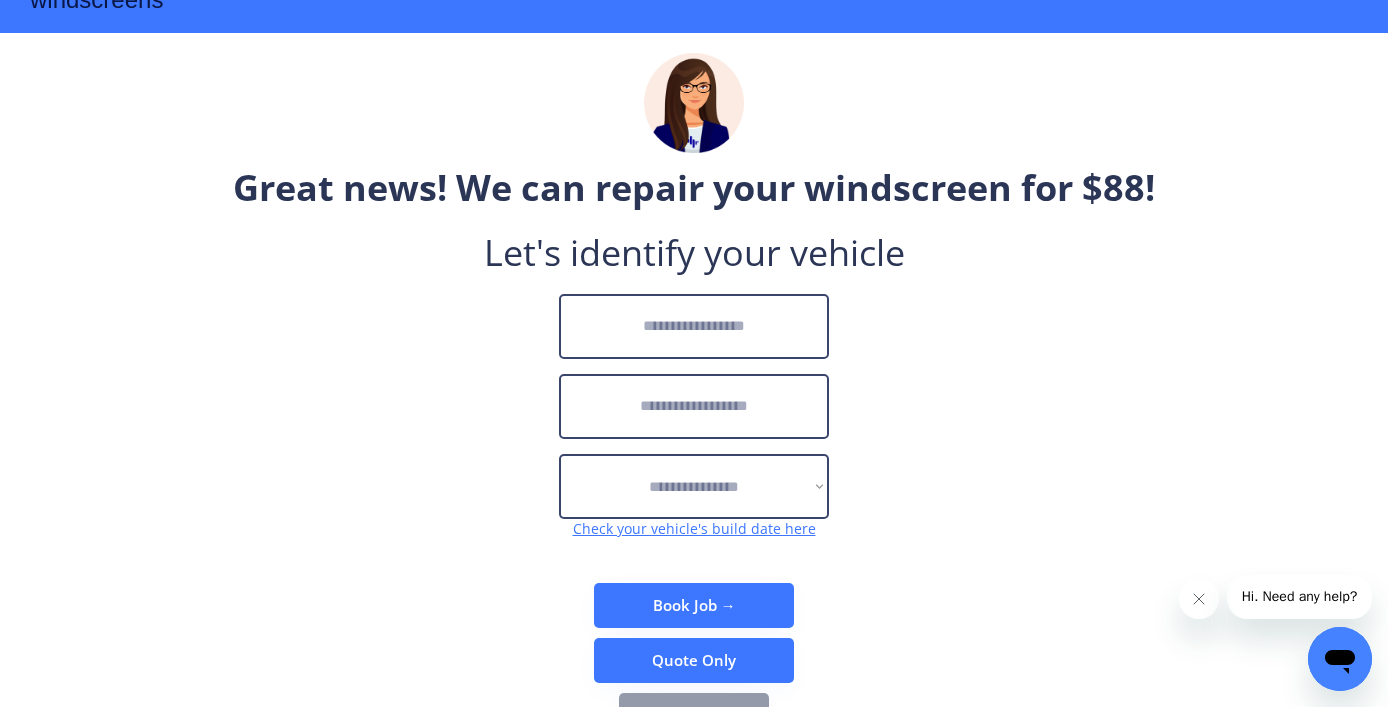 click at bounding box center [694, 326] 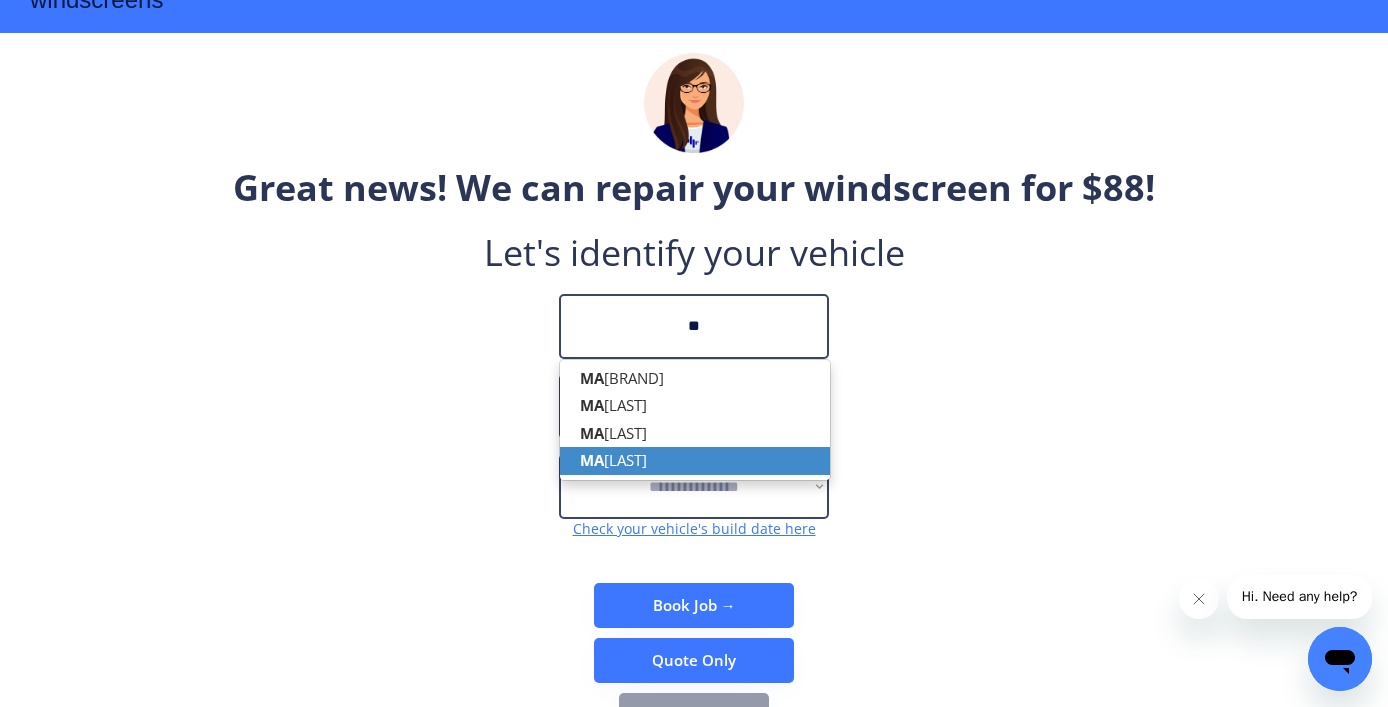click on "MA ZDA" at bounding box center [695, 460] 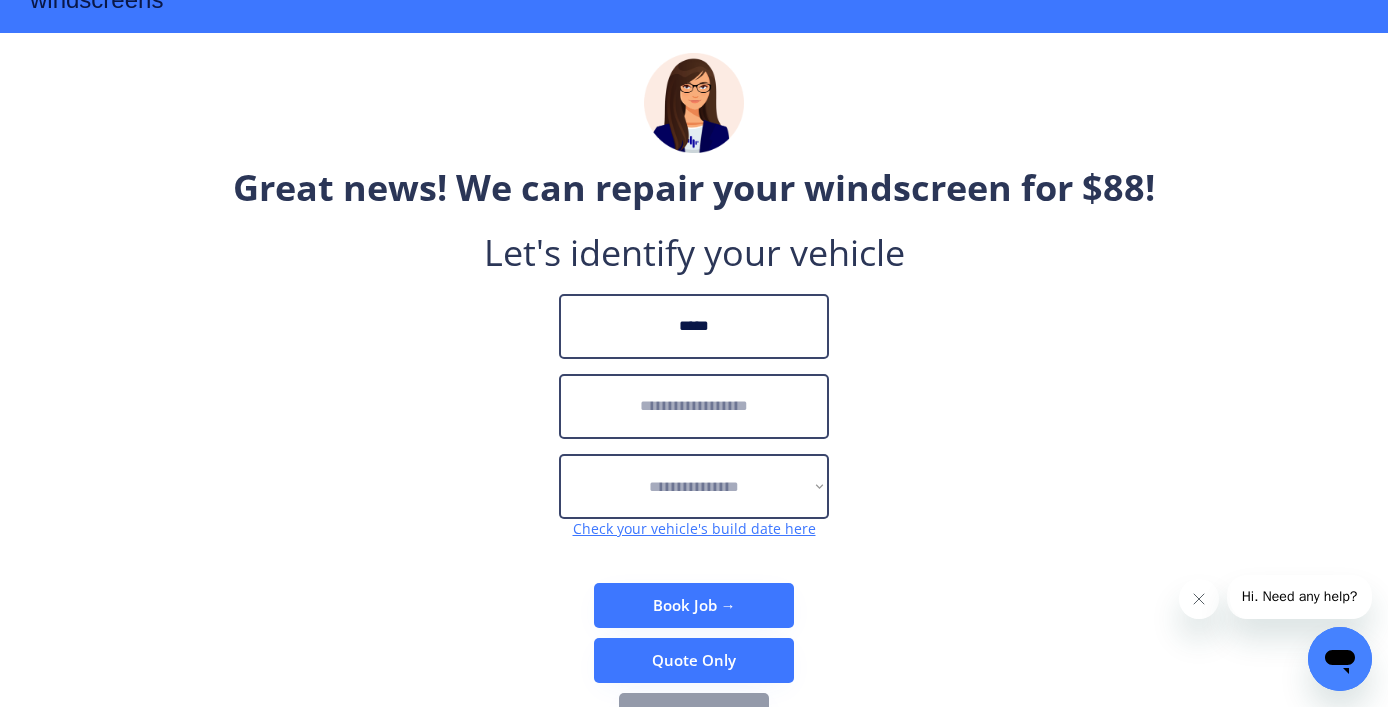 click at bounding box center (694, 406) 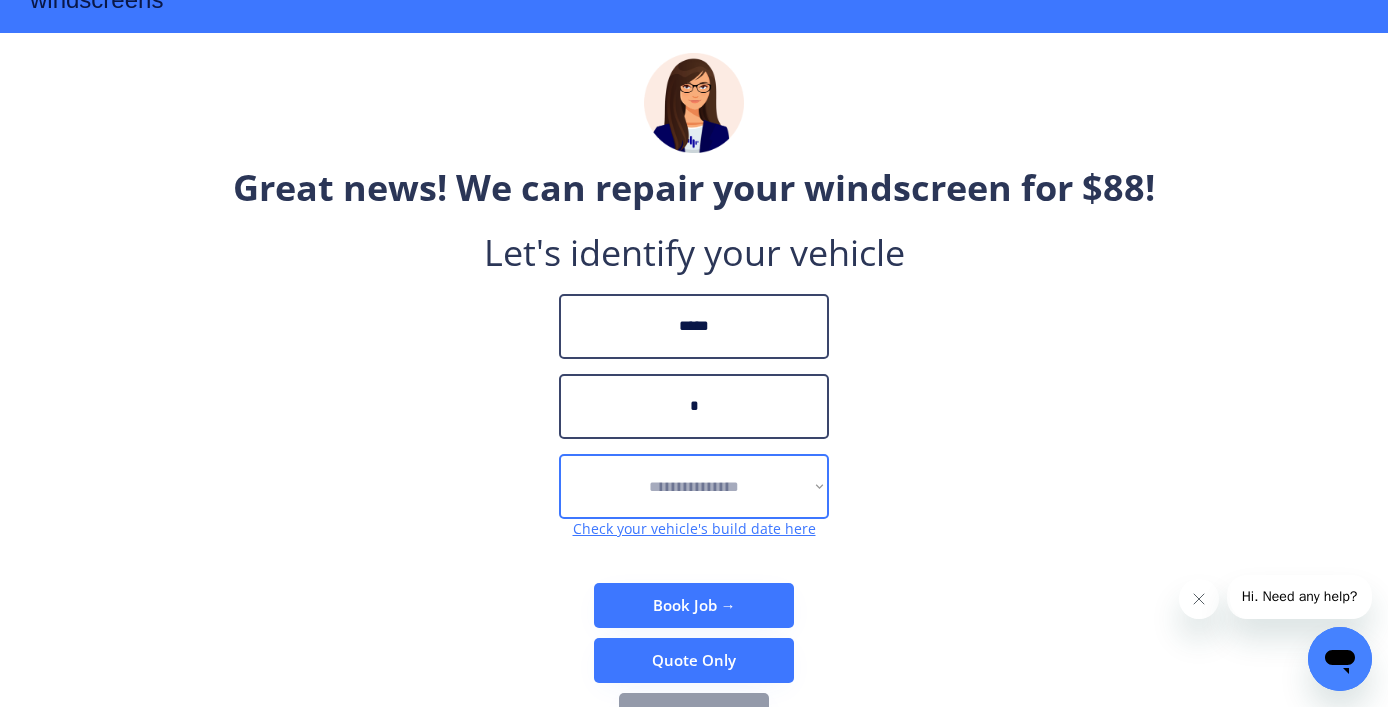 type on "*" 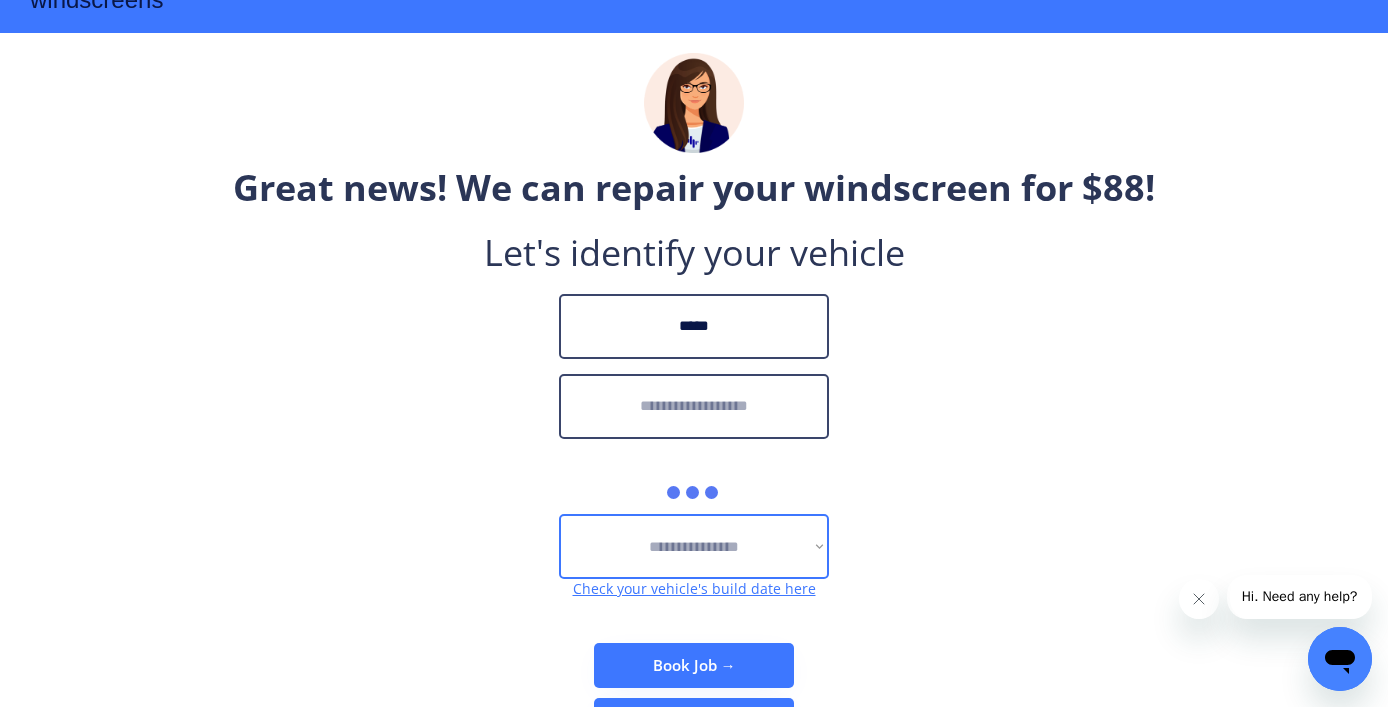 click at bounding box center (694, 406) 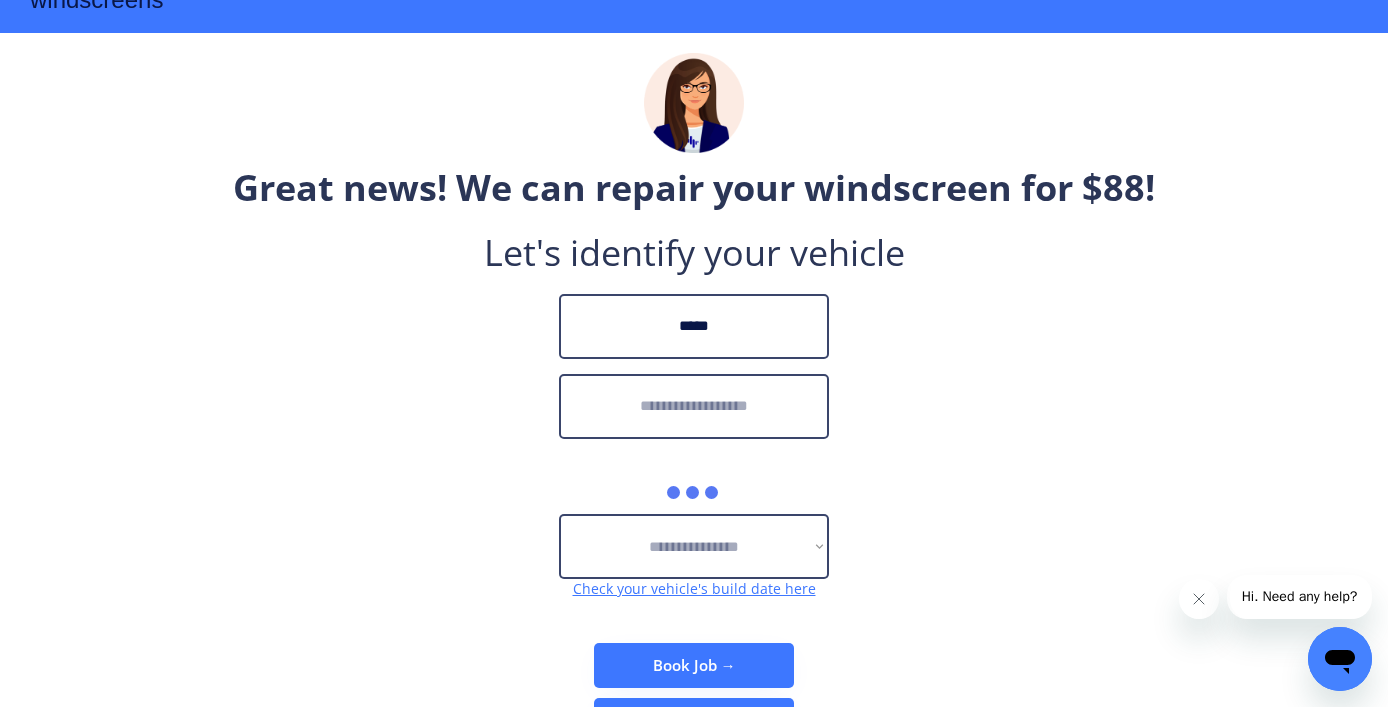 click at bounding box center [694, 406] 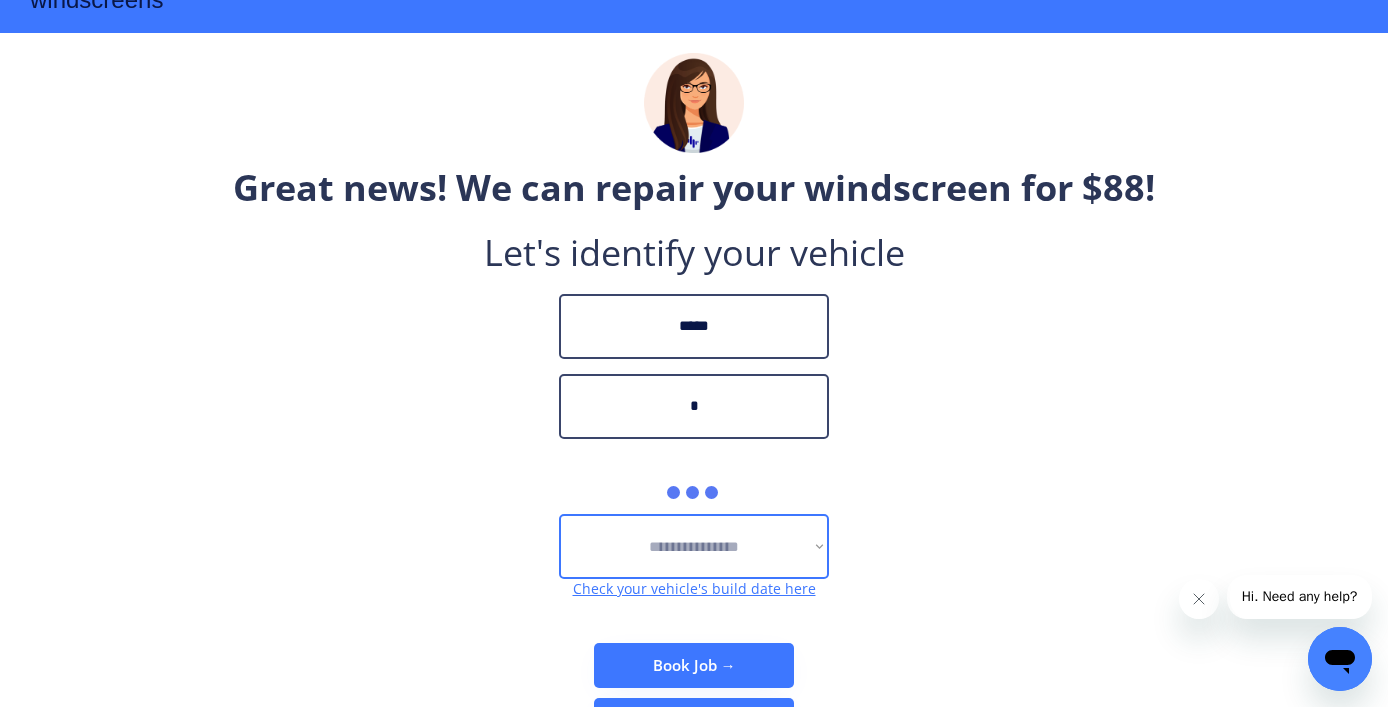 type on "*" 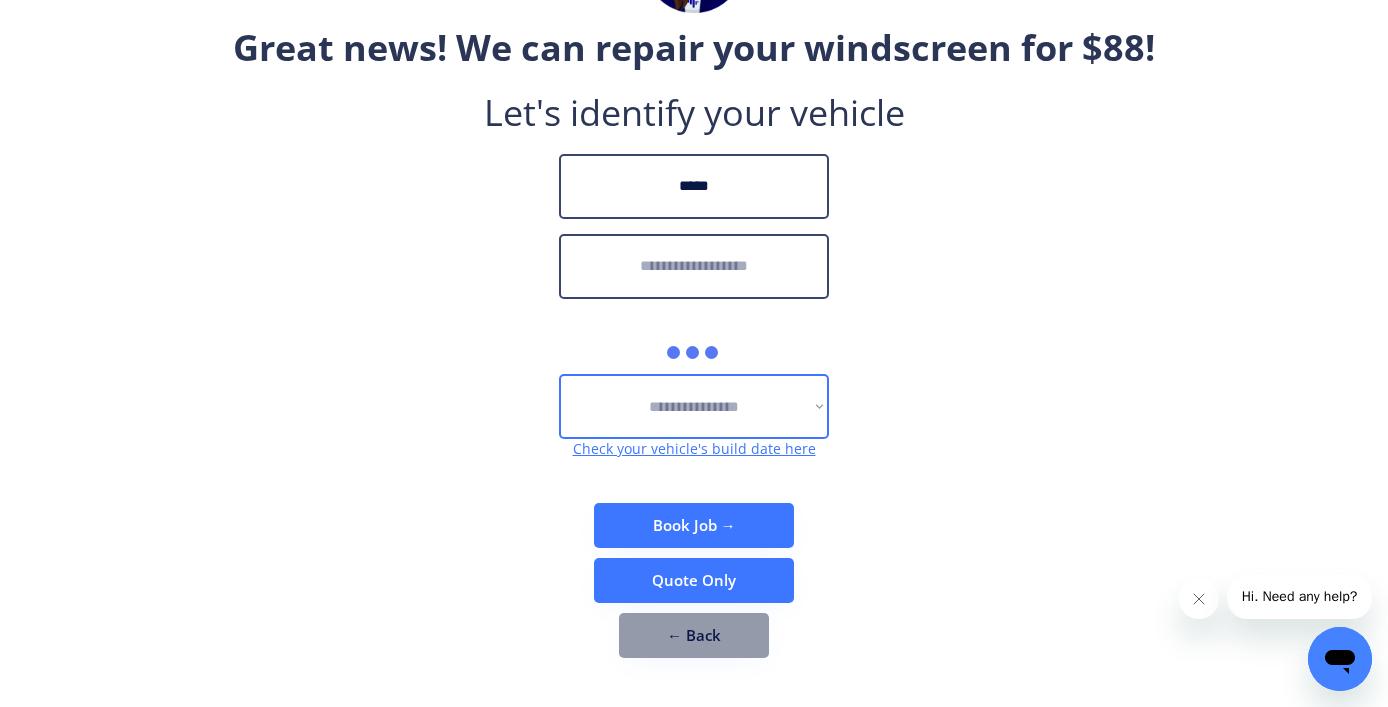 scroll, scrollTop: 217, scrollLeft: 0, axis: vertical 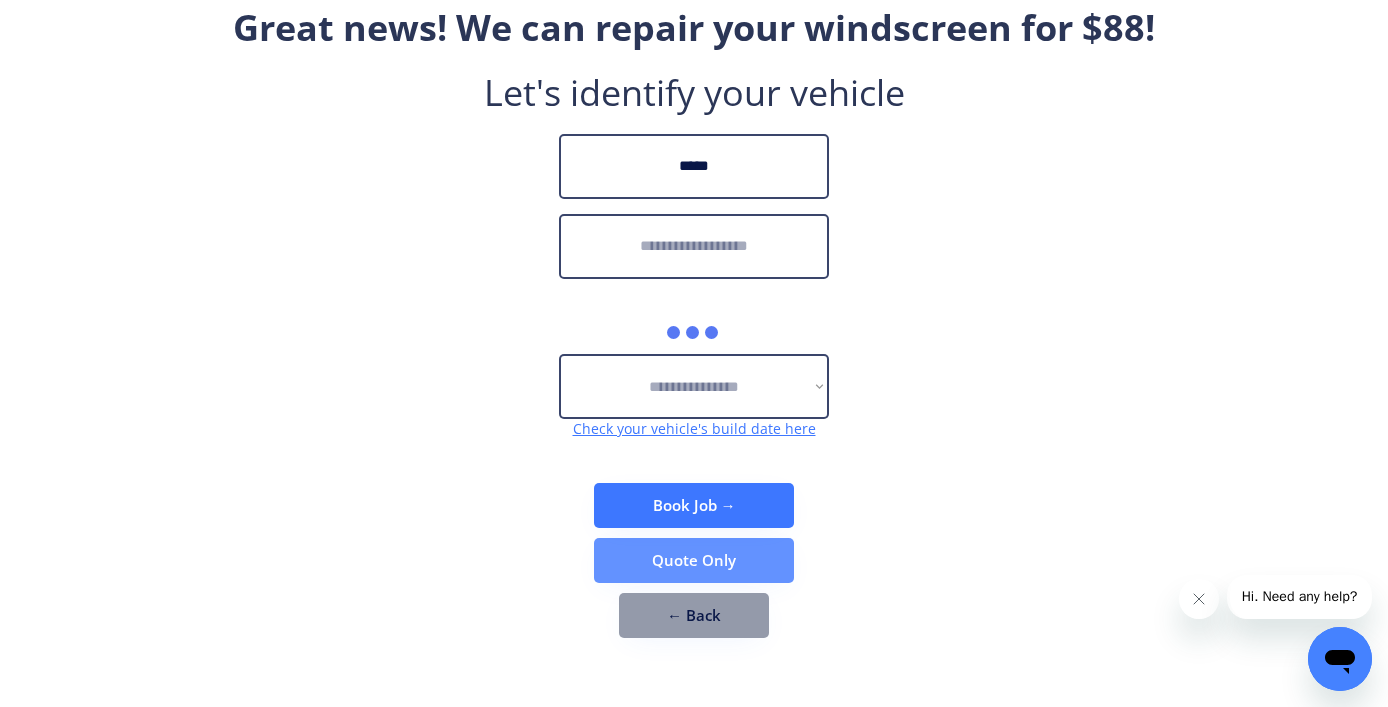 click on "Quote Only" at bounding box center [694, 560] 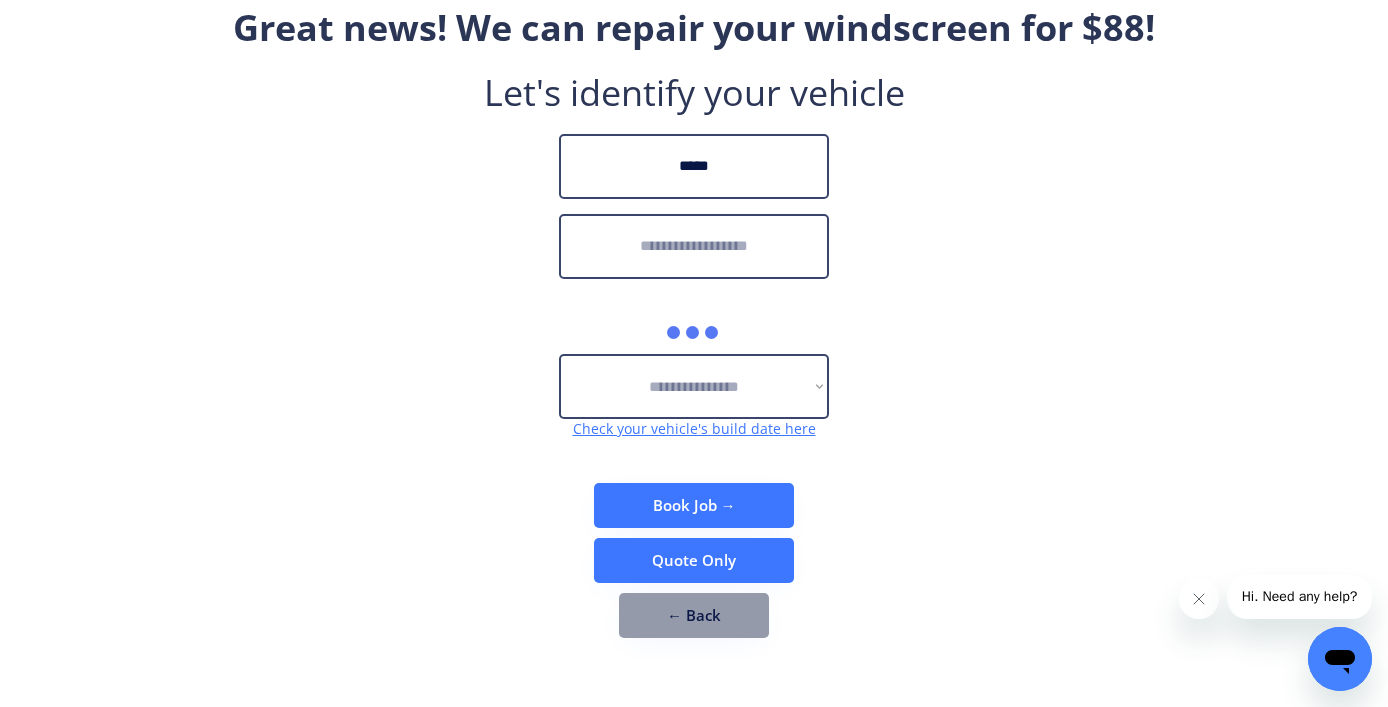 click at bounding box center [694, 324] 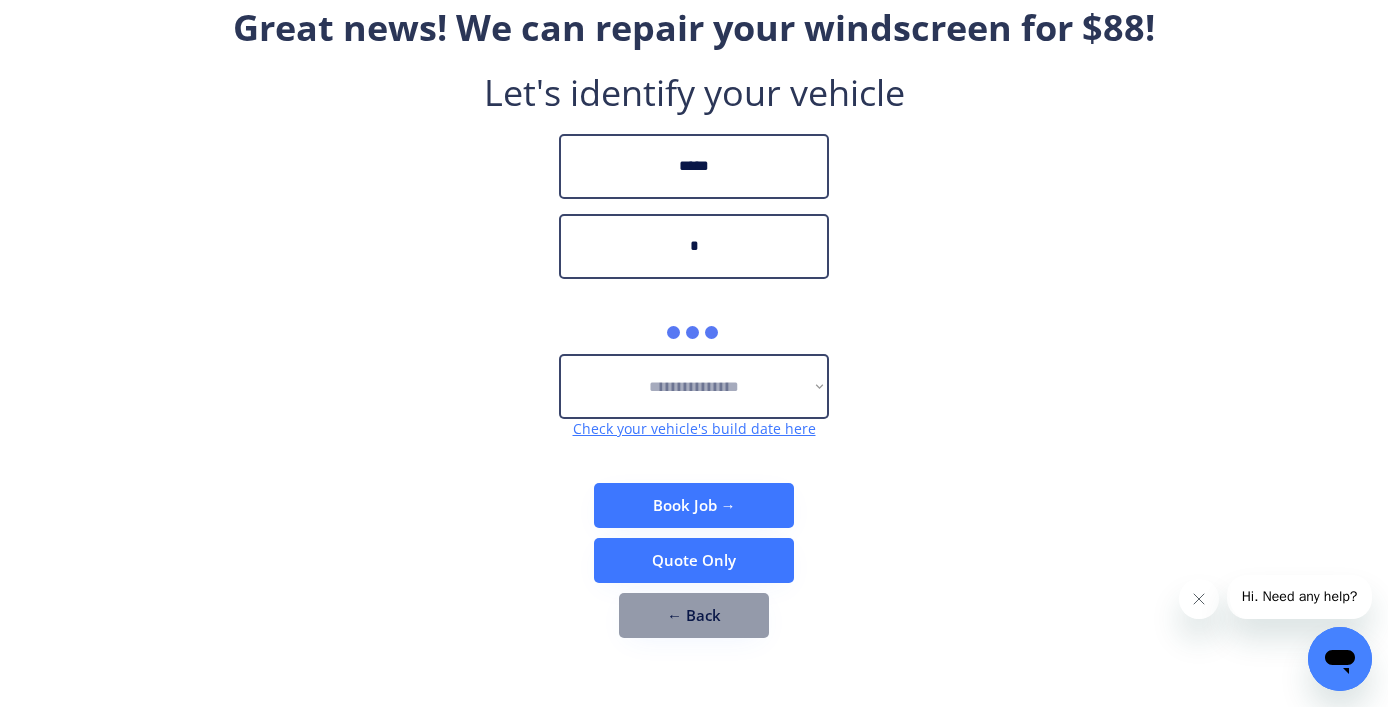 click on "*" at bounding box center [694, 246] 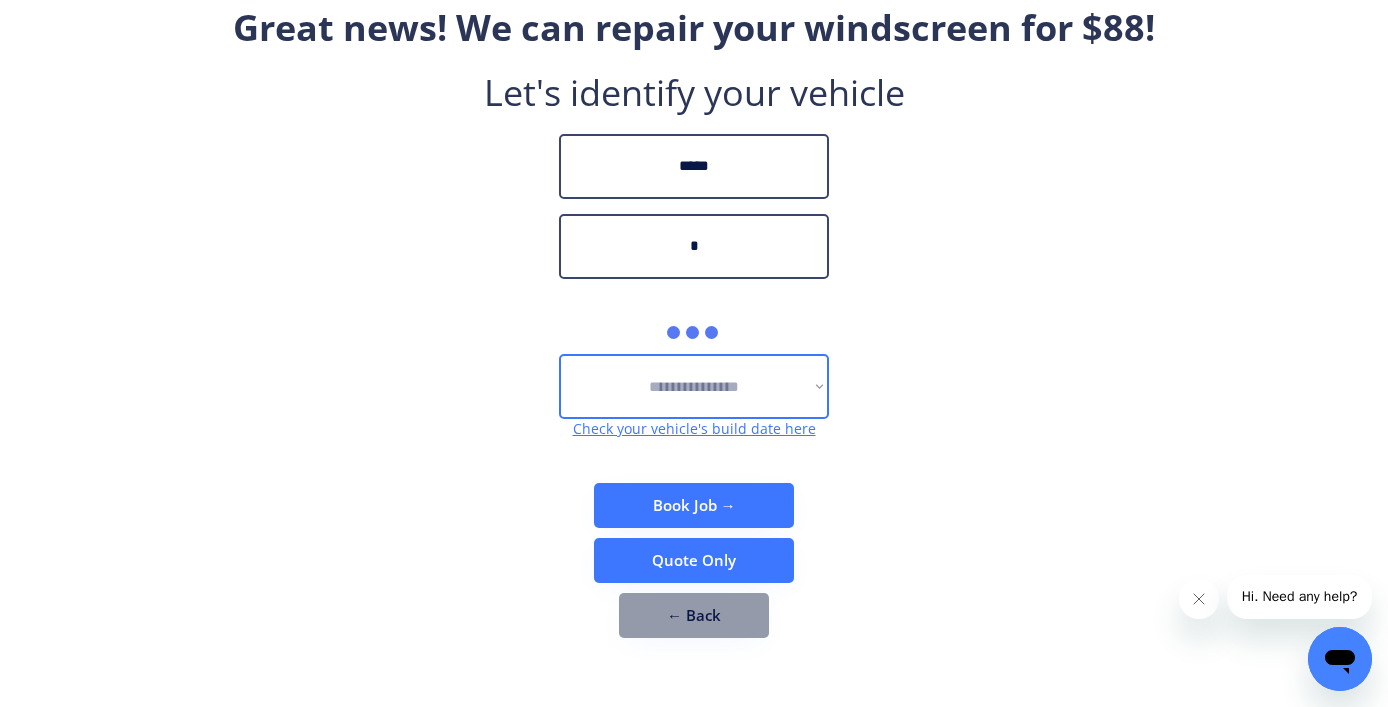 type on "*" 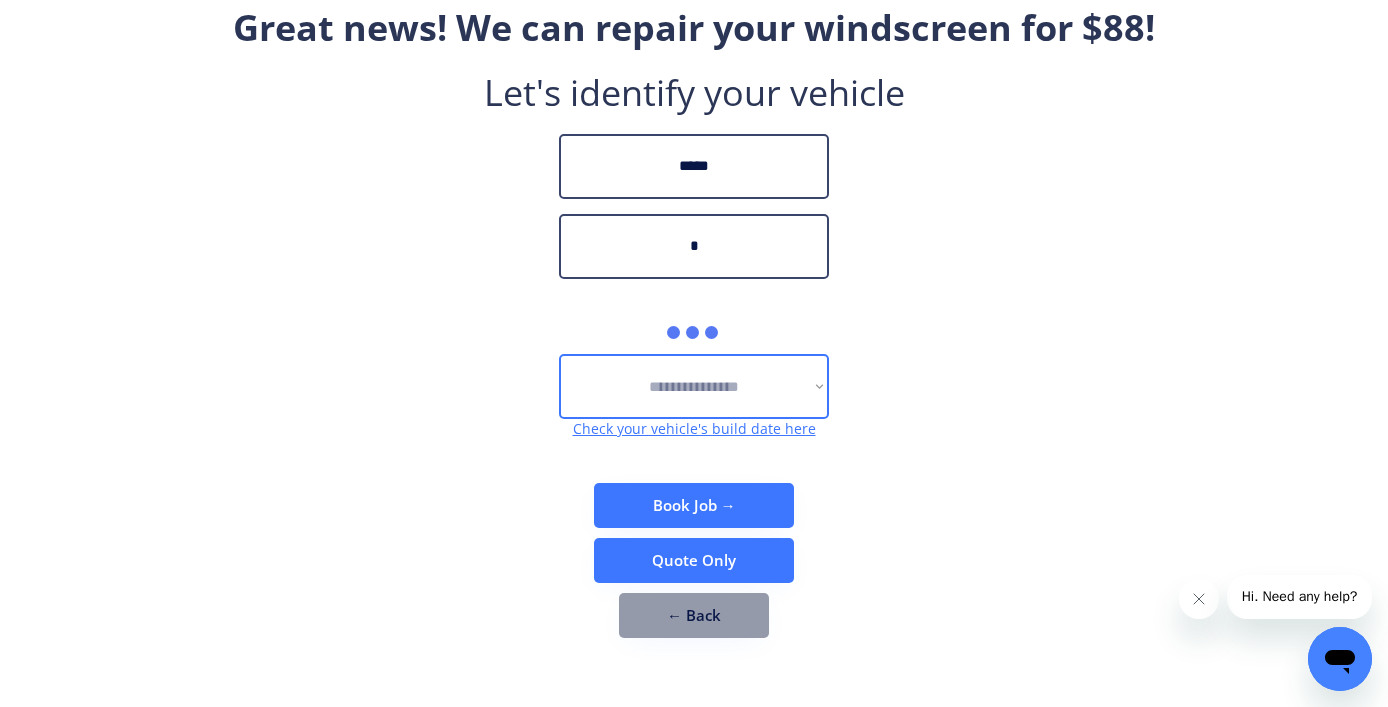 type 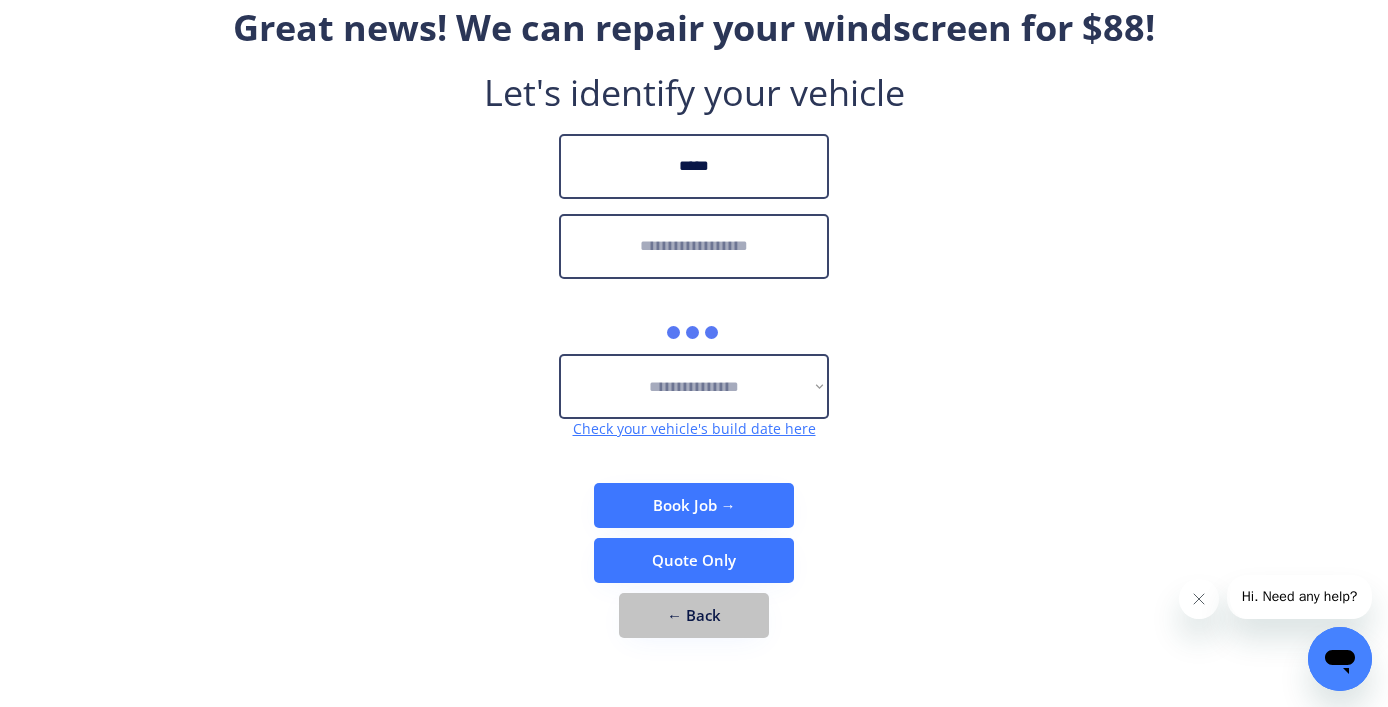 click on "←   Back" at bounding box center [694, 615] 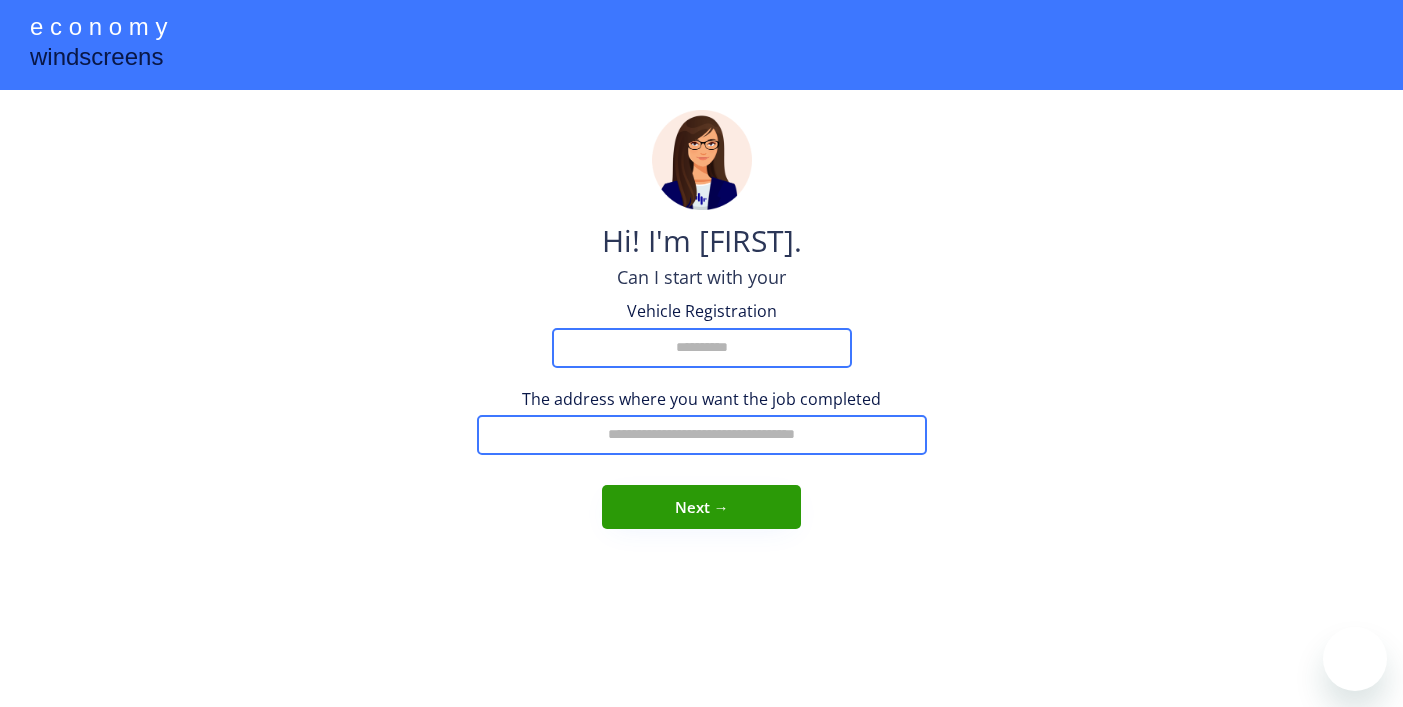 scroll, scrollTop: 0, scrollLeft: 0, axis: both 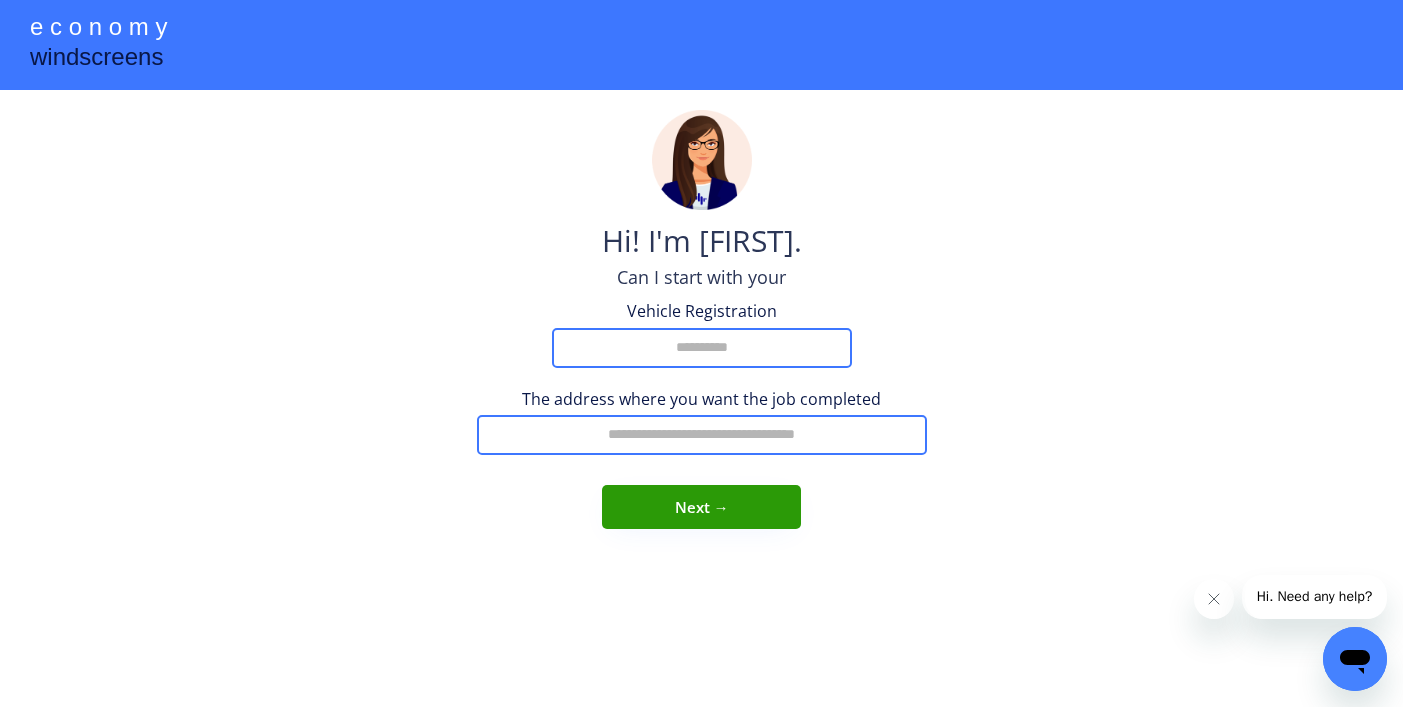 click on "e c o n o m y windscreens Hi! I'm Madeline.  Can I start with your Vehicle Registration The address where you want the job completed Next    →" at bounding box center [701, 353] 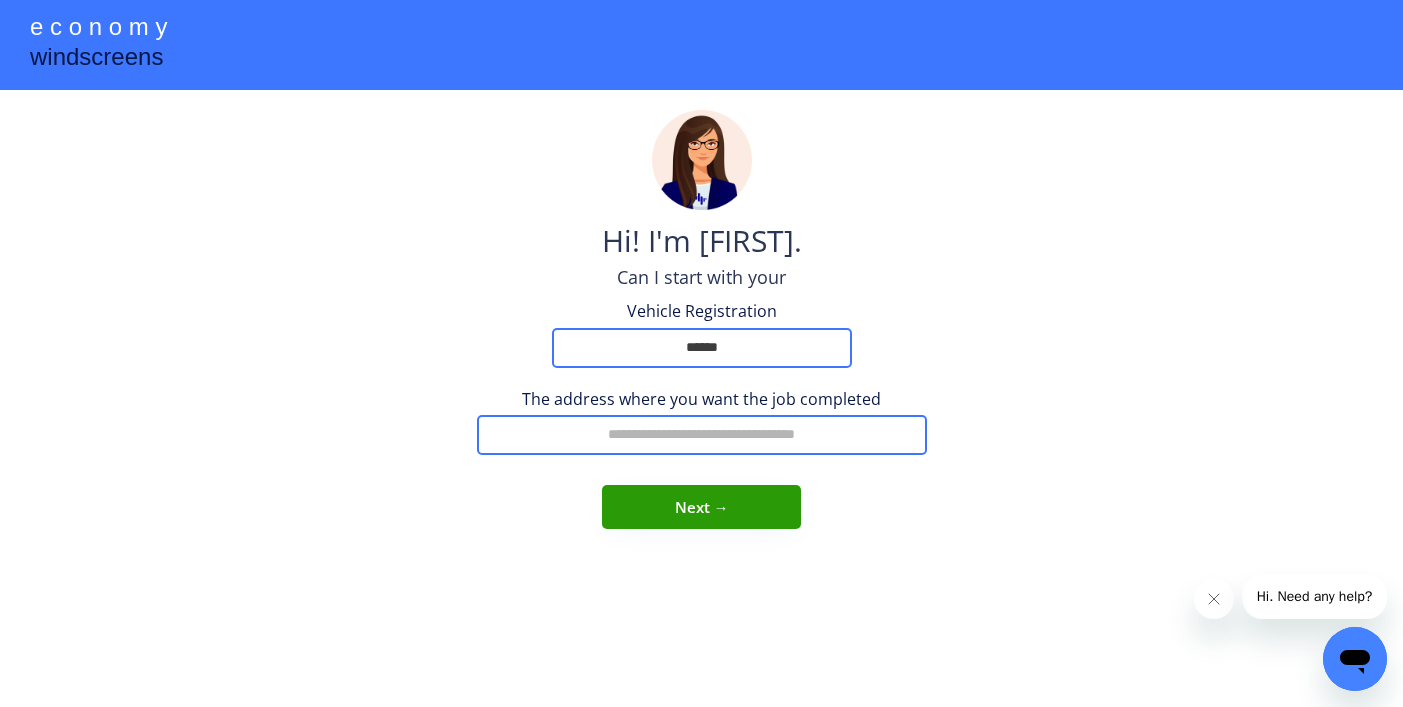 type on "******" 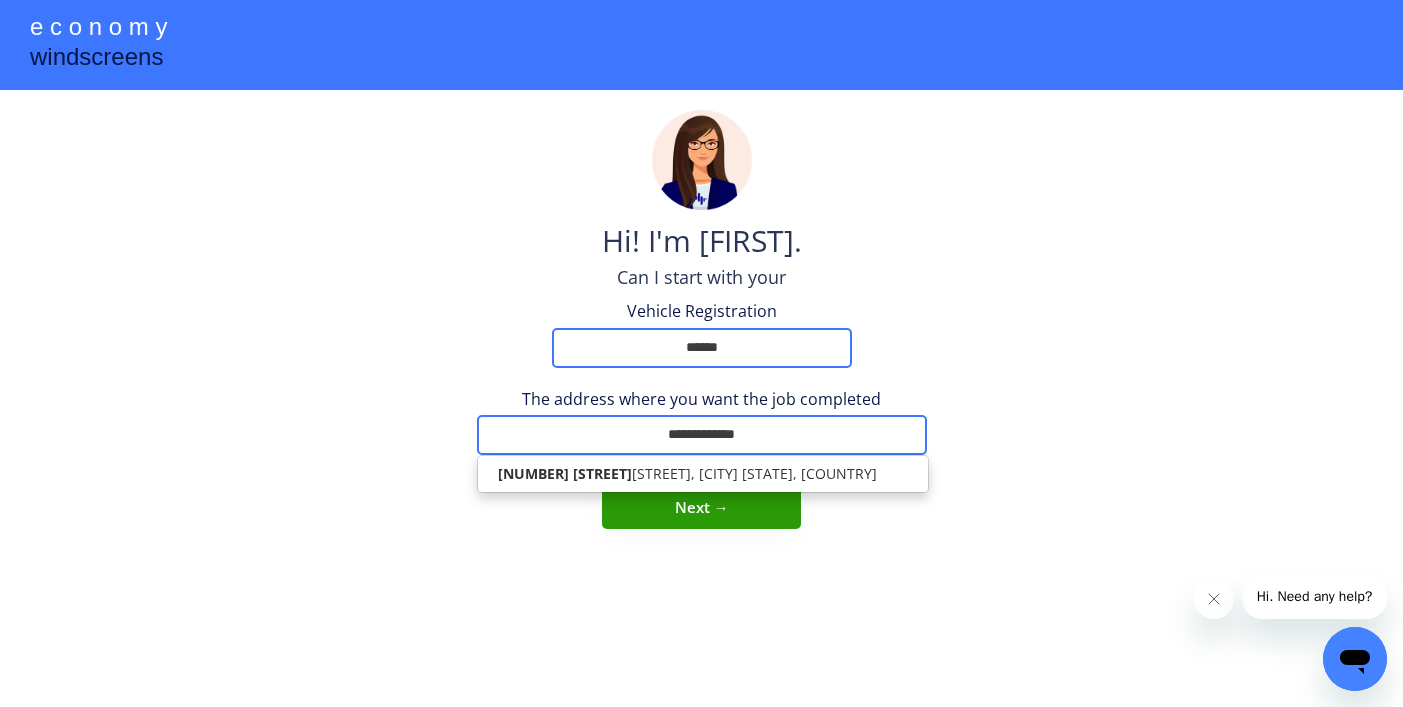 type on "**********" 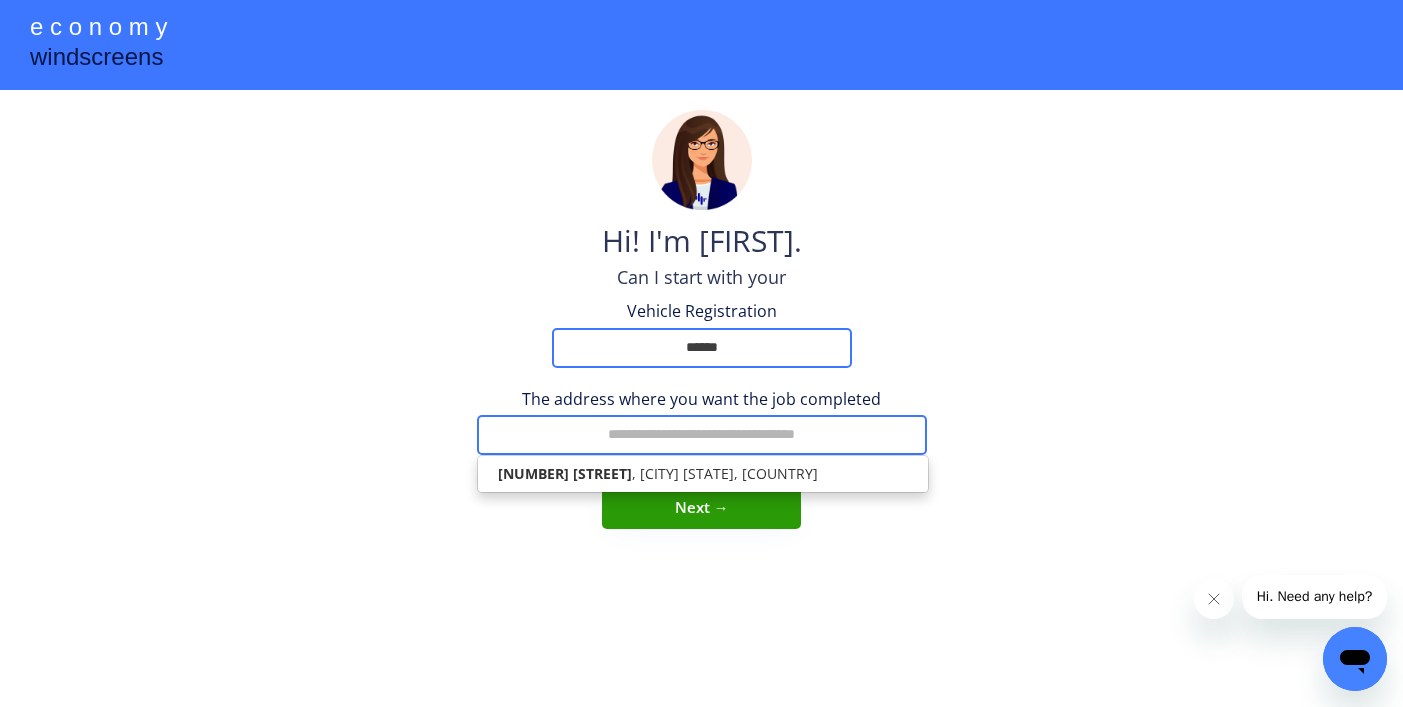 type on "**********" 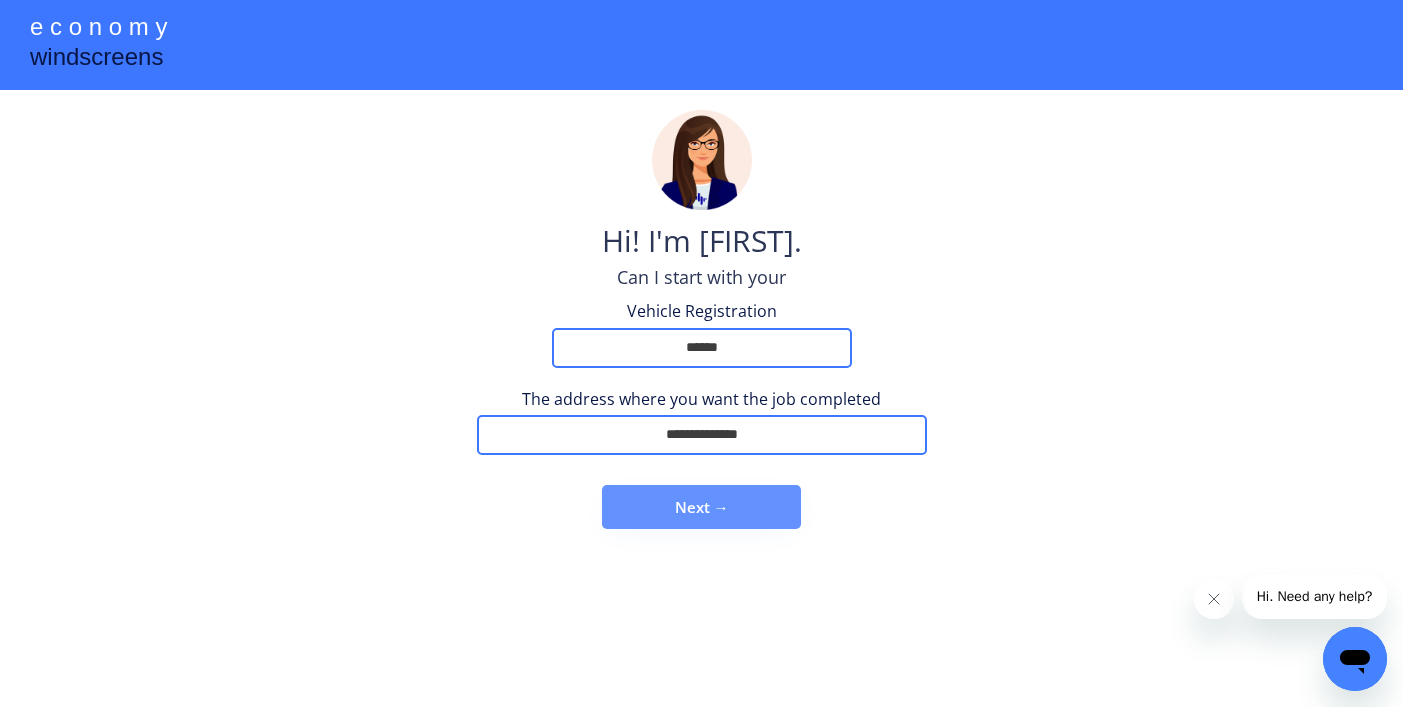 click on "Next    →" at bounding box center (701, 507) 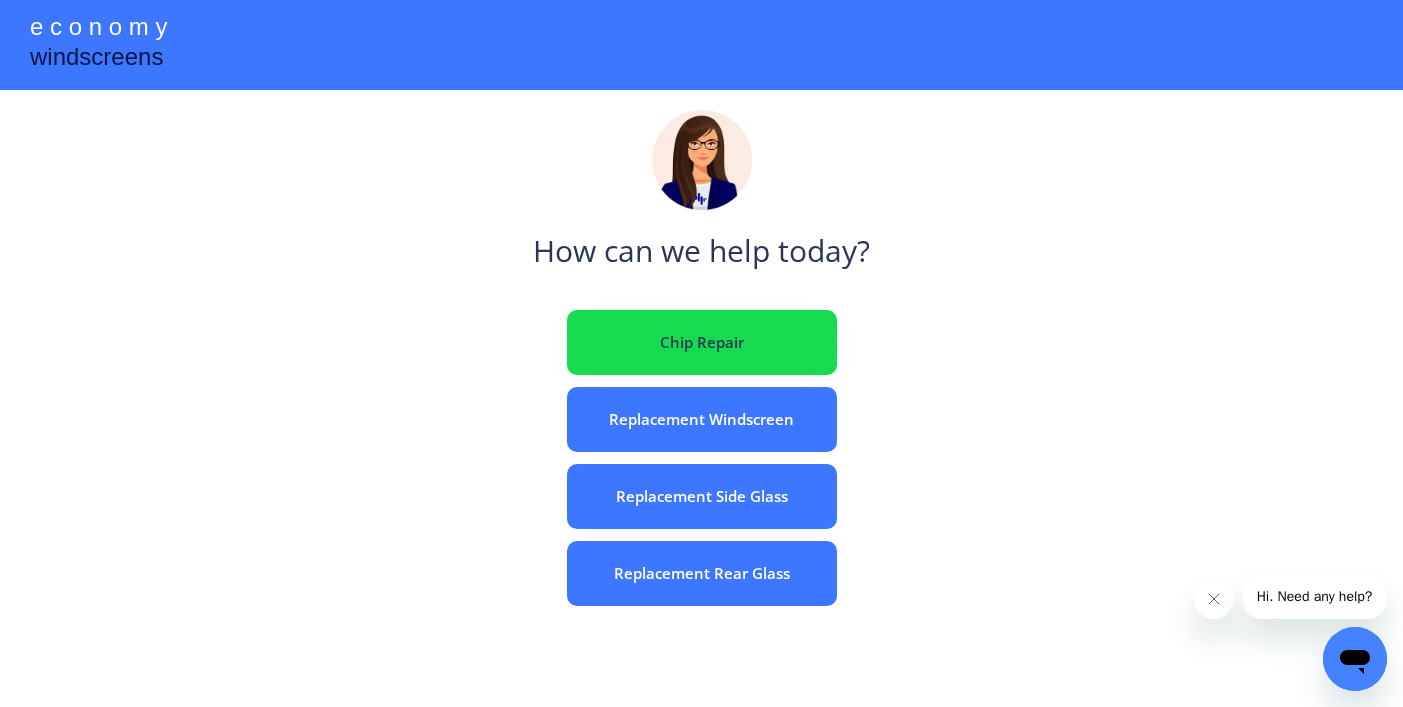 click on "Chip Repair" at bounding box center (702, 342) 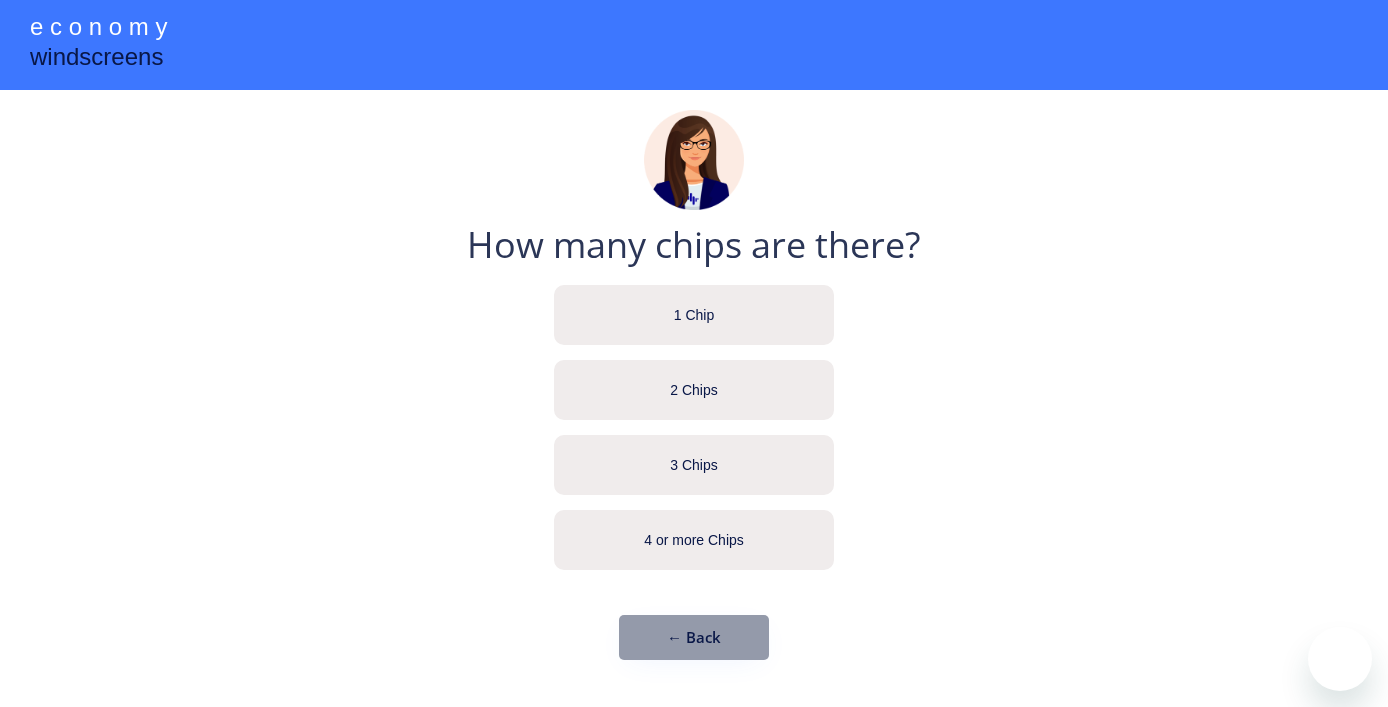 scroll, scrollTop: 0, scrollLeft: 0, axis: both 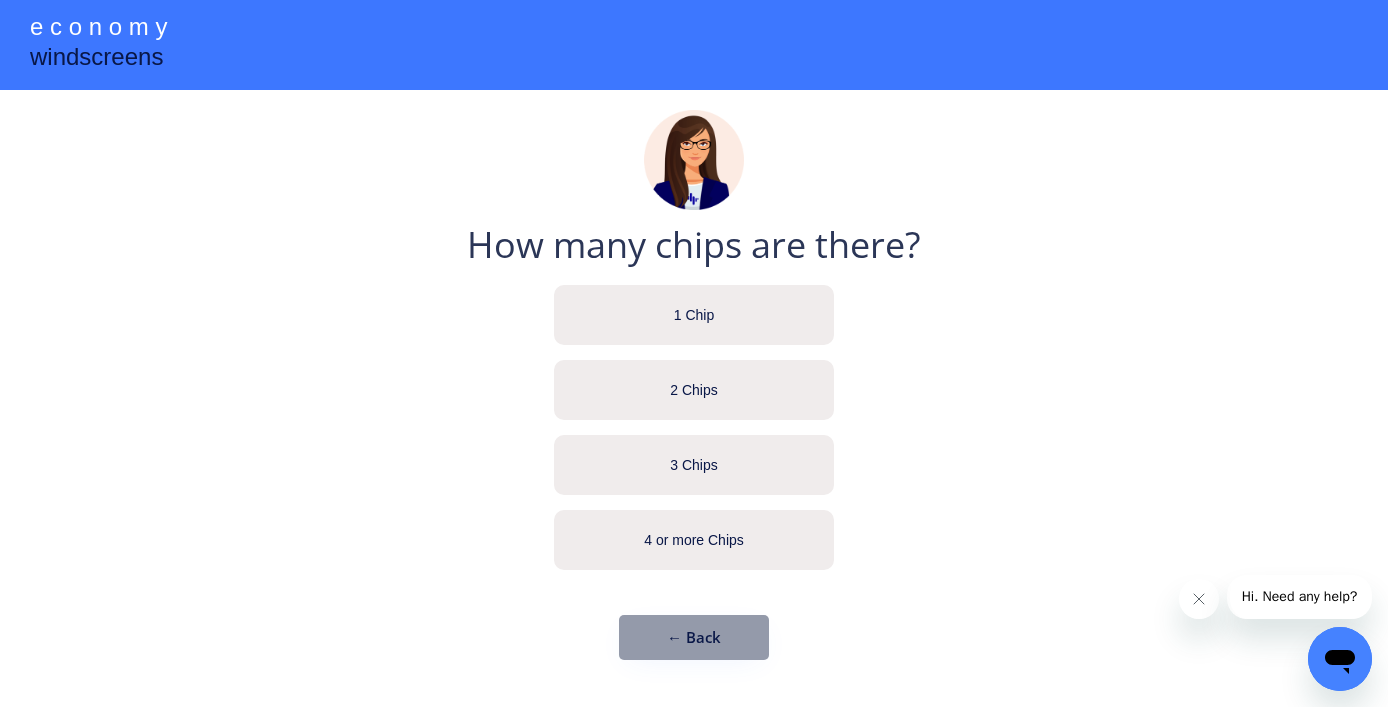 click on "1 Chip" at bounding box center (694, 316) 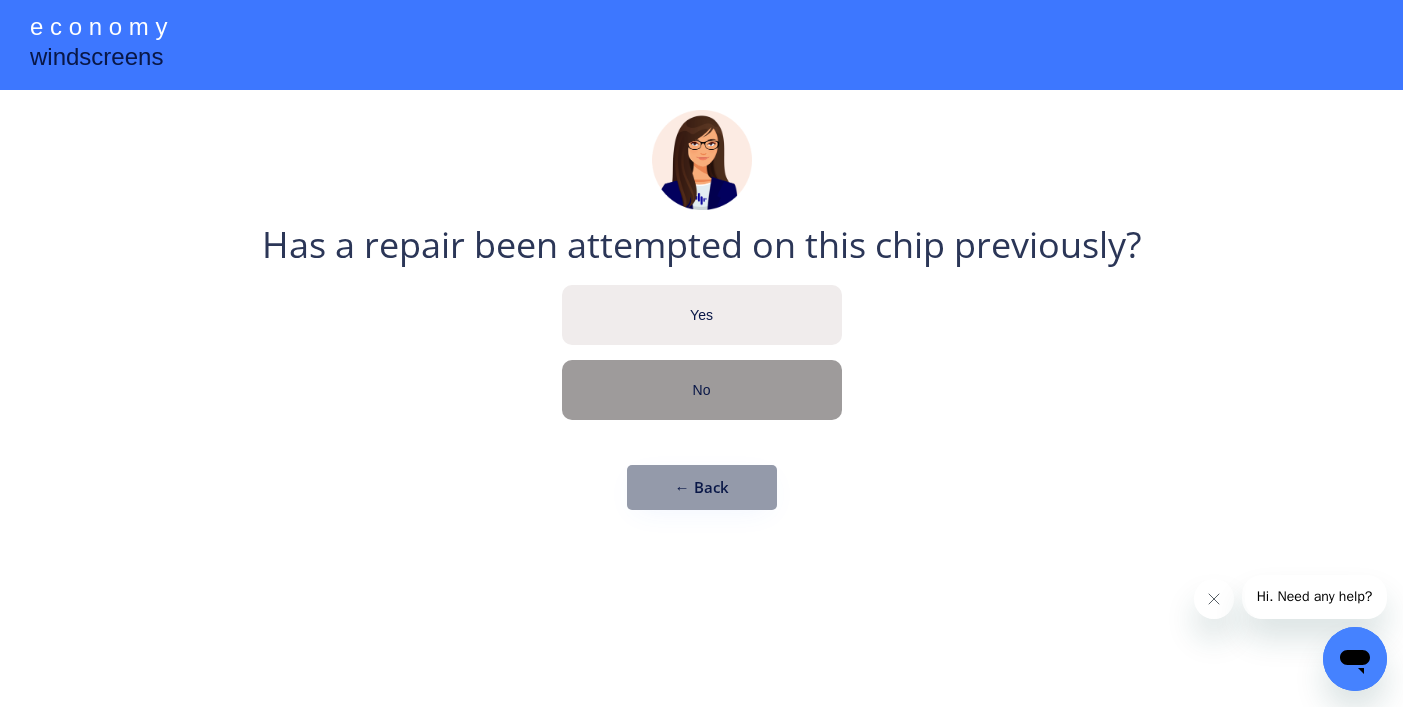 click on "No" at bounding box center [702, 391] 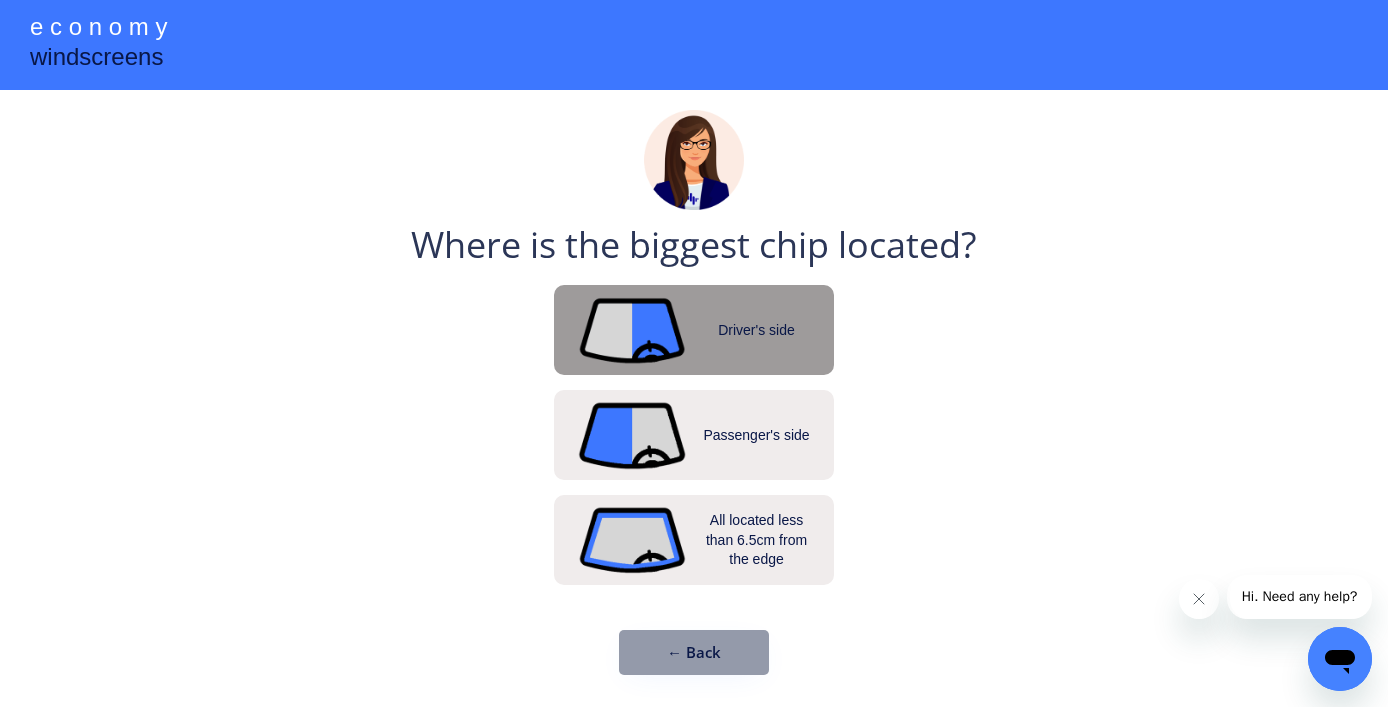 click on "Driver's side" at bounding box center (694, 330) 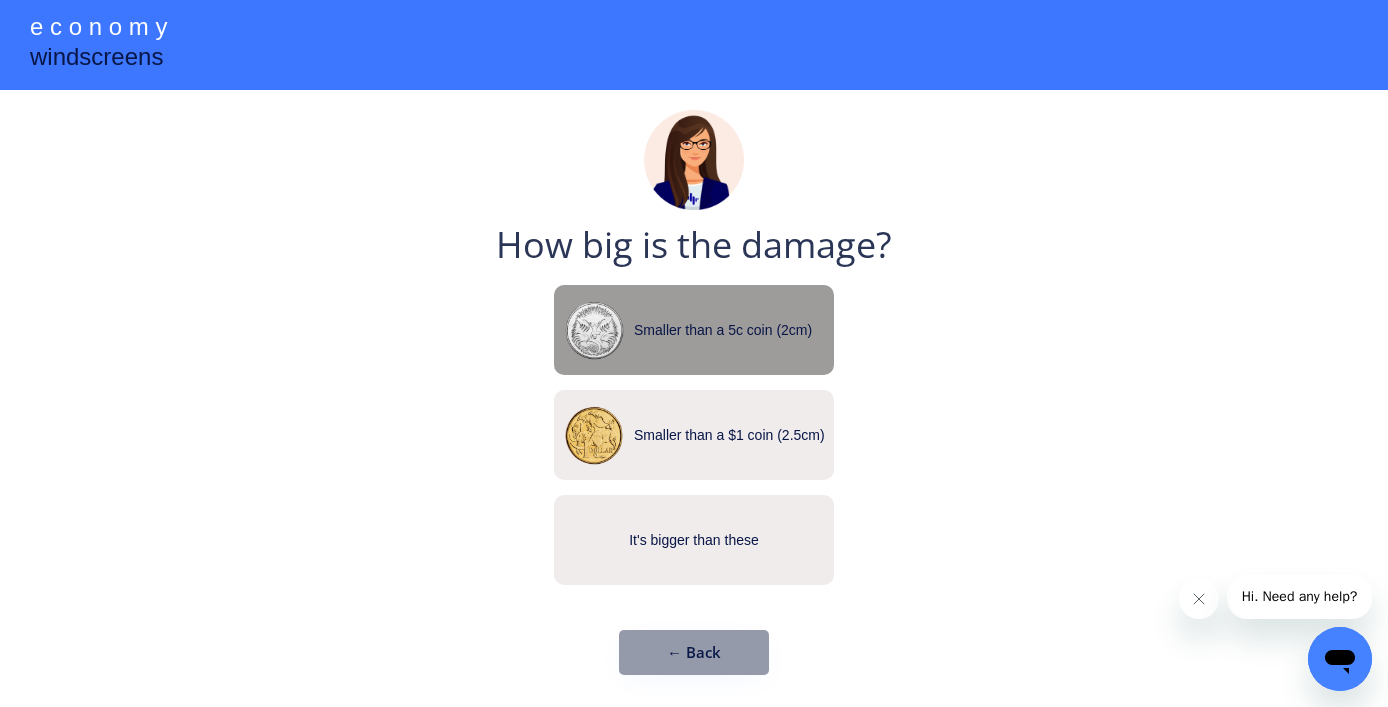 click on "Smaller than a 5c coin (2cm)" at bounding box center [734, 331] 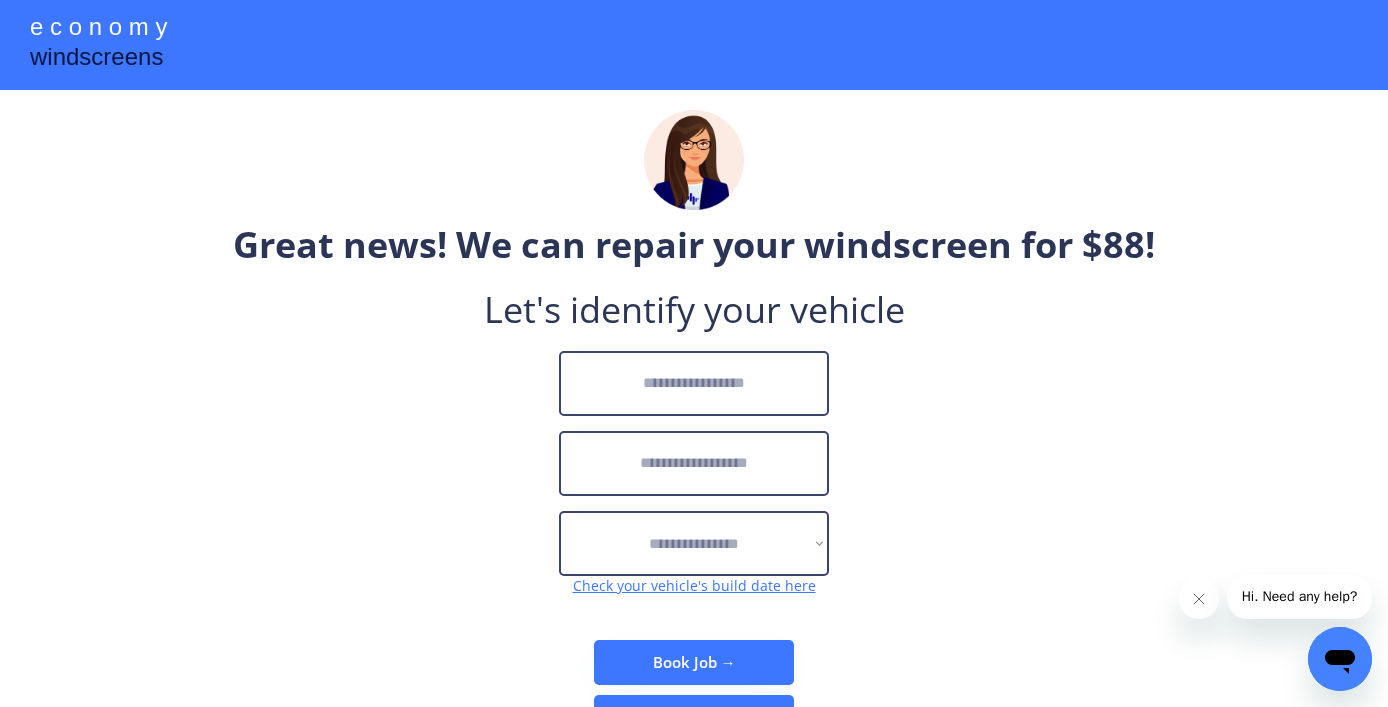 click at bounding box center [694, 383] 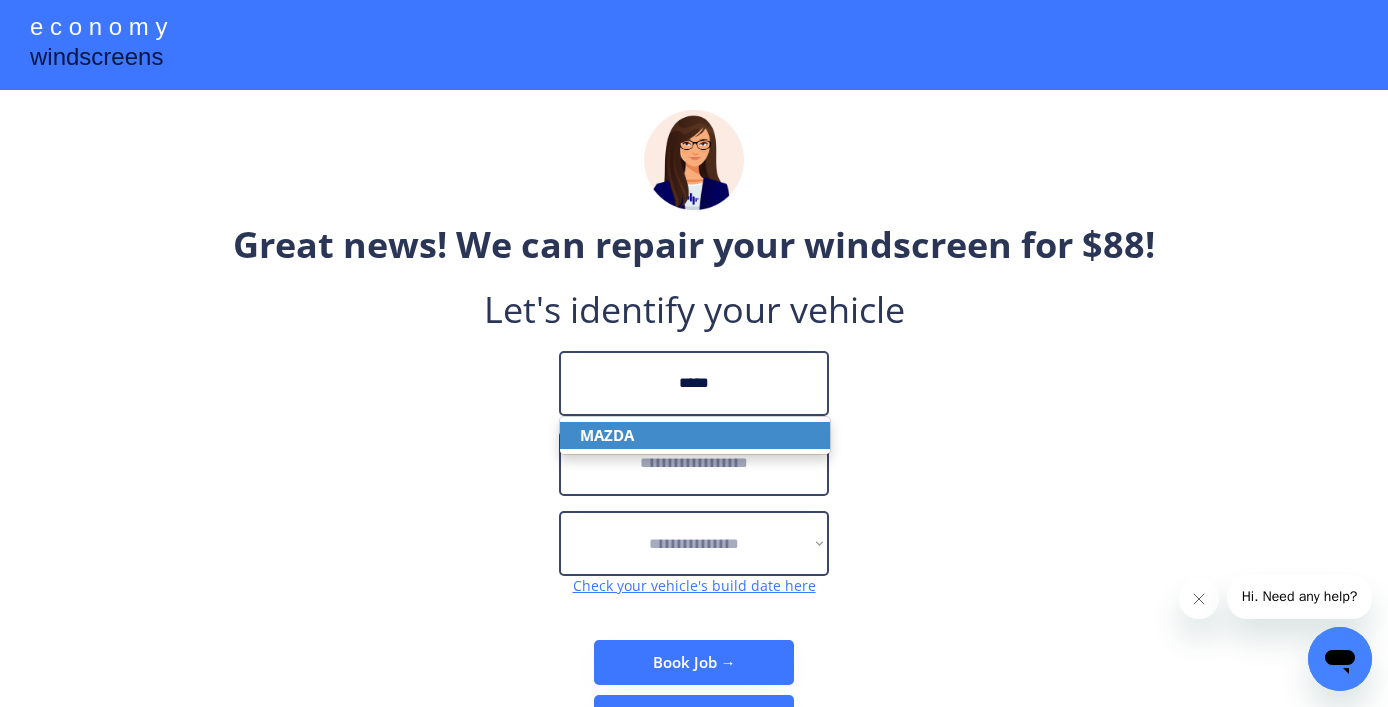 click on "MAZDA" 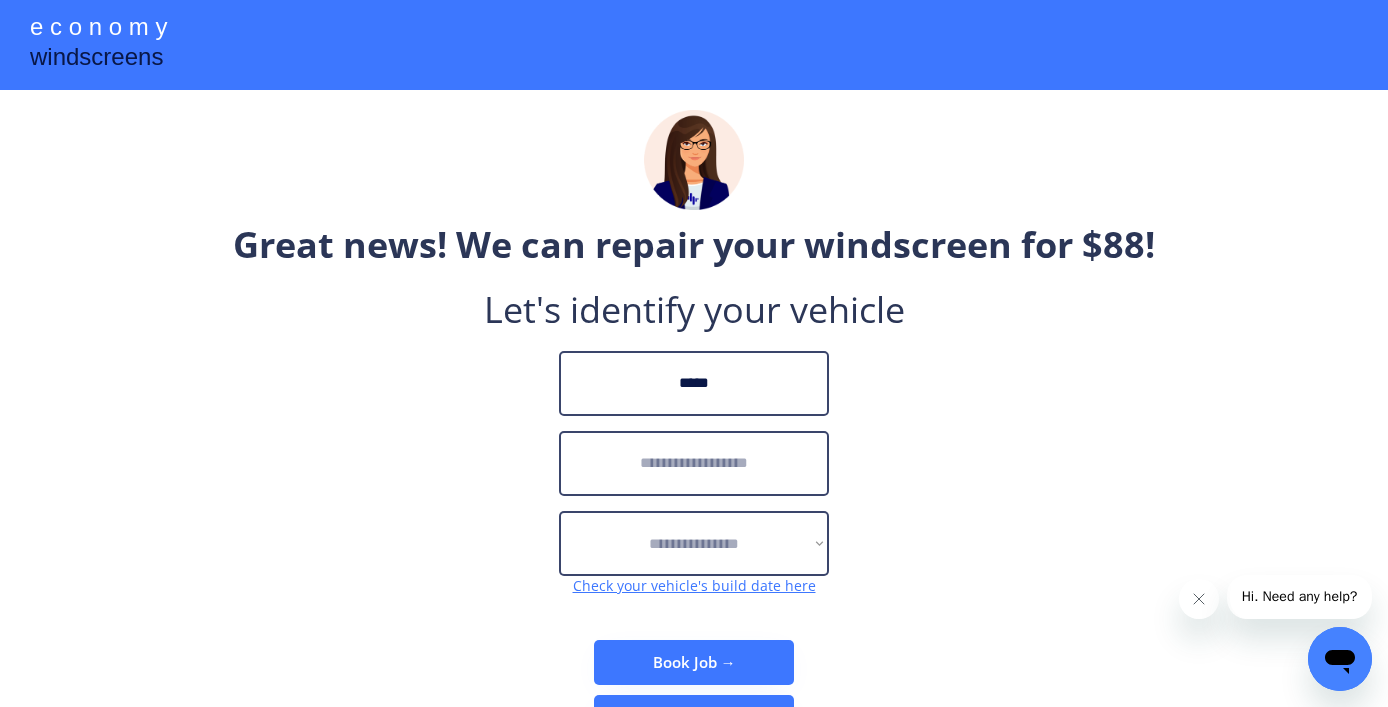 type on "*****" 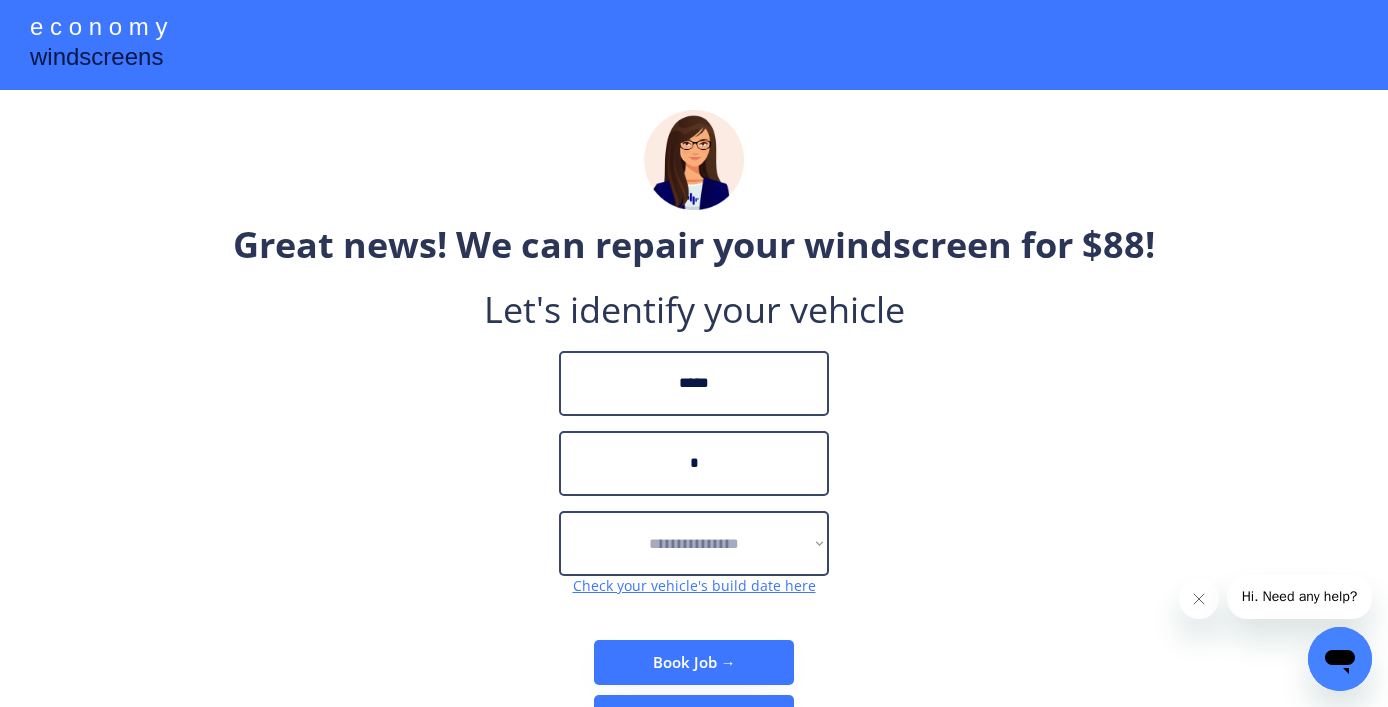 type on "*" 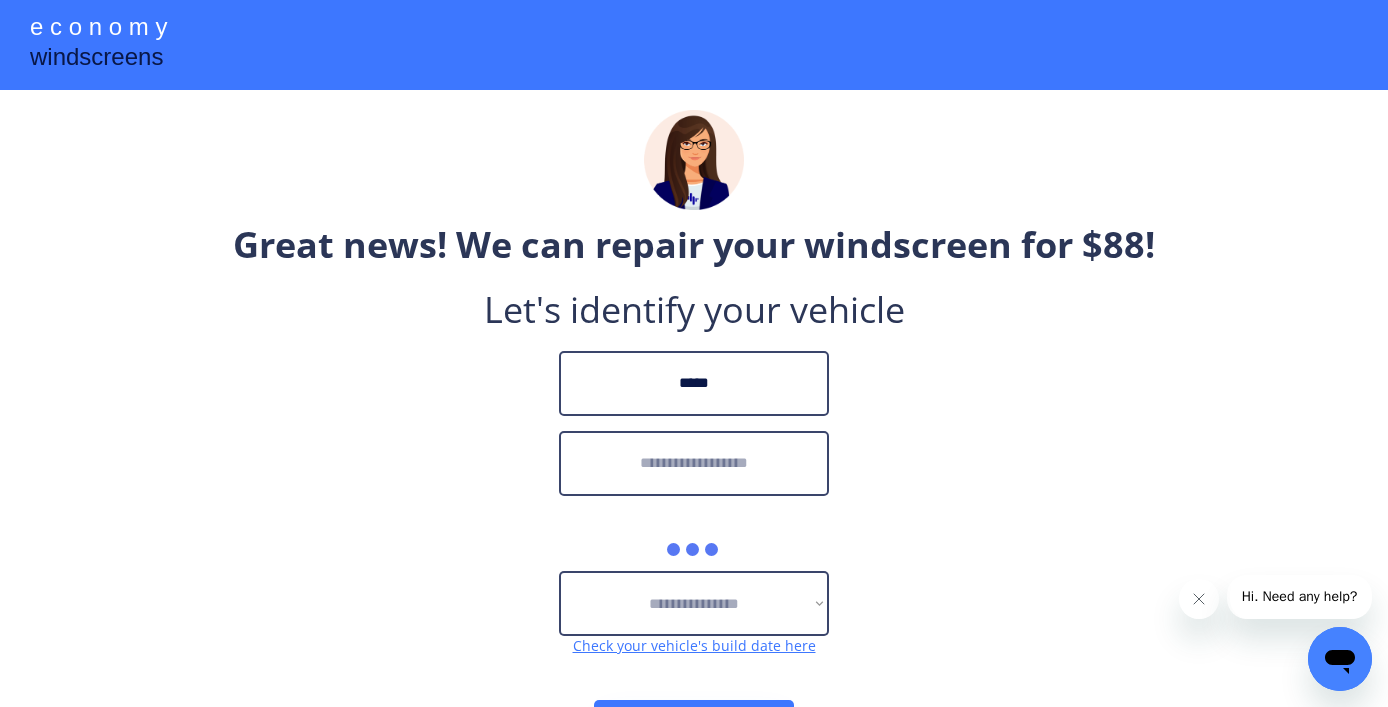 click at bounding box center [694, 463] 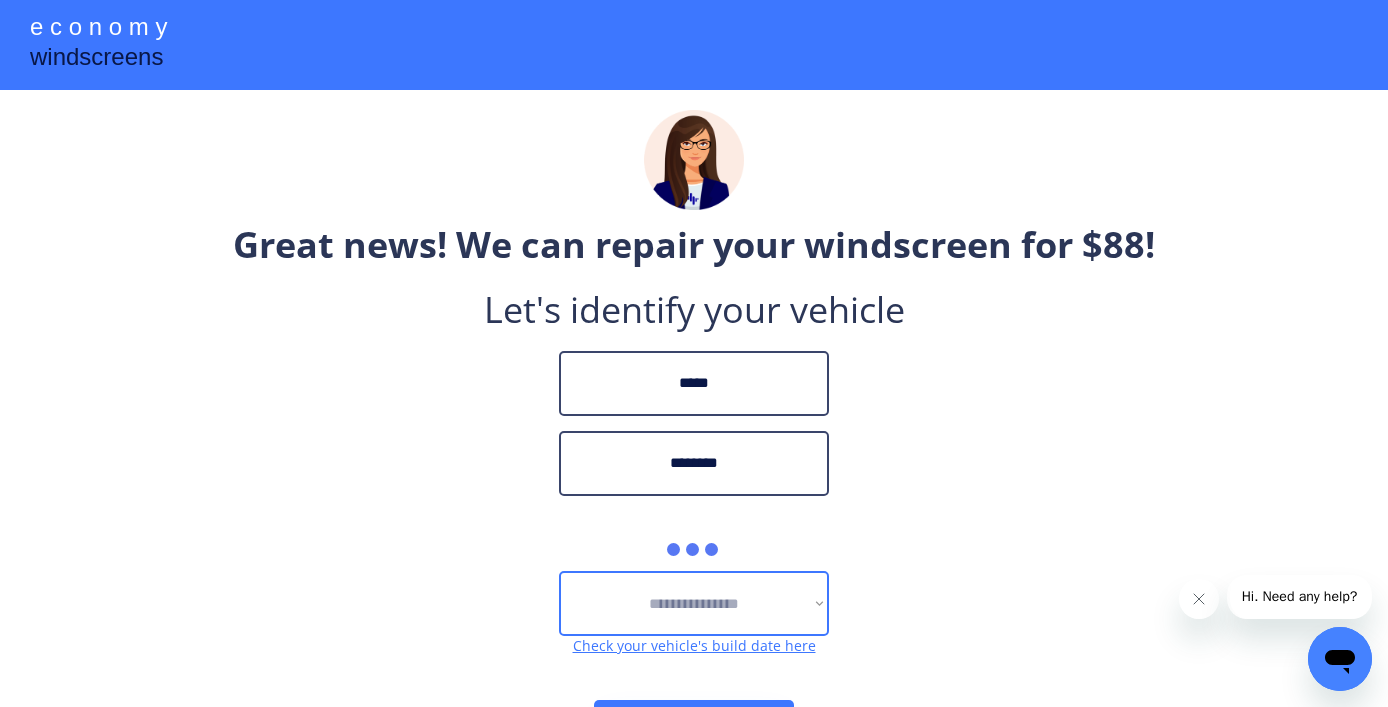 type on "********" 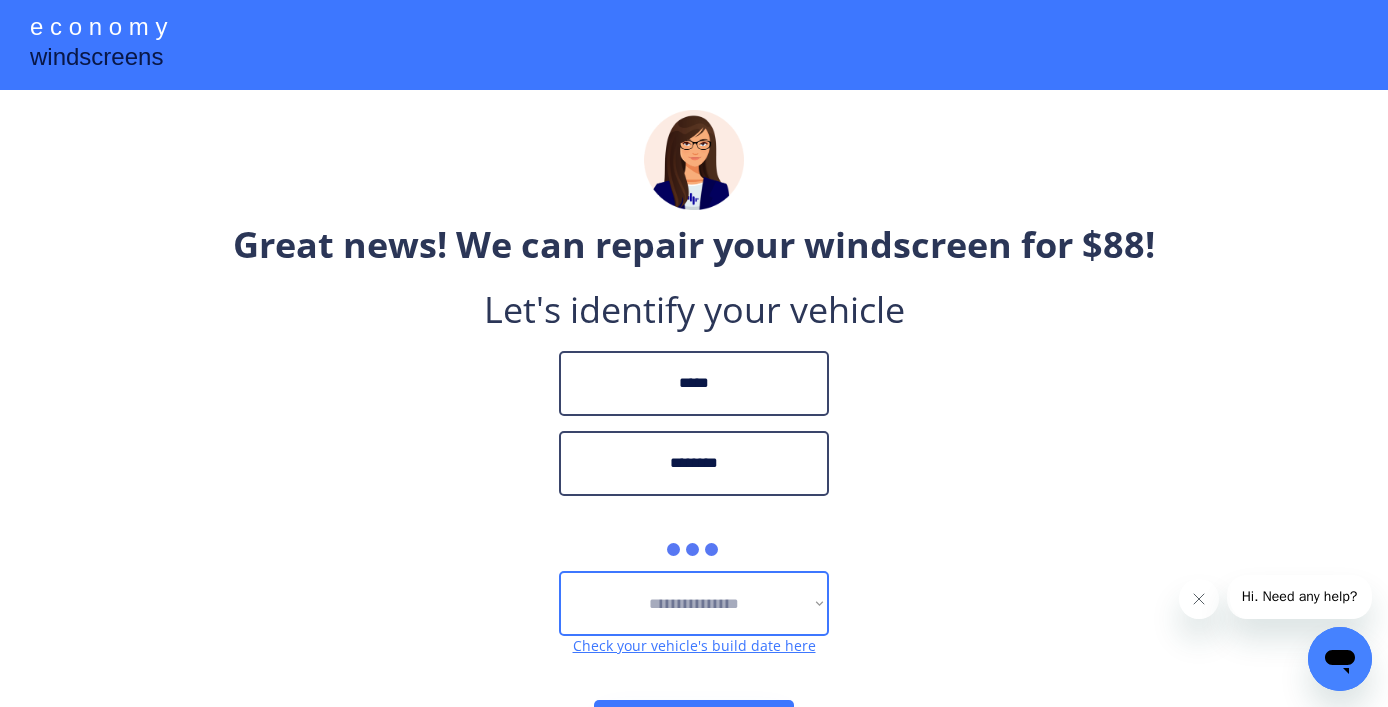 type 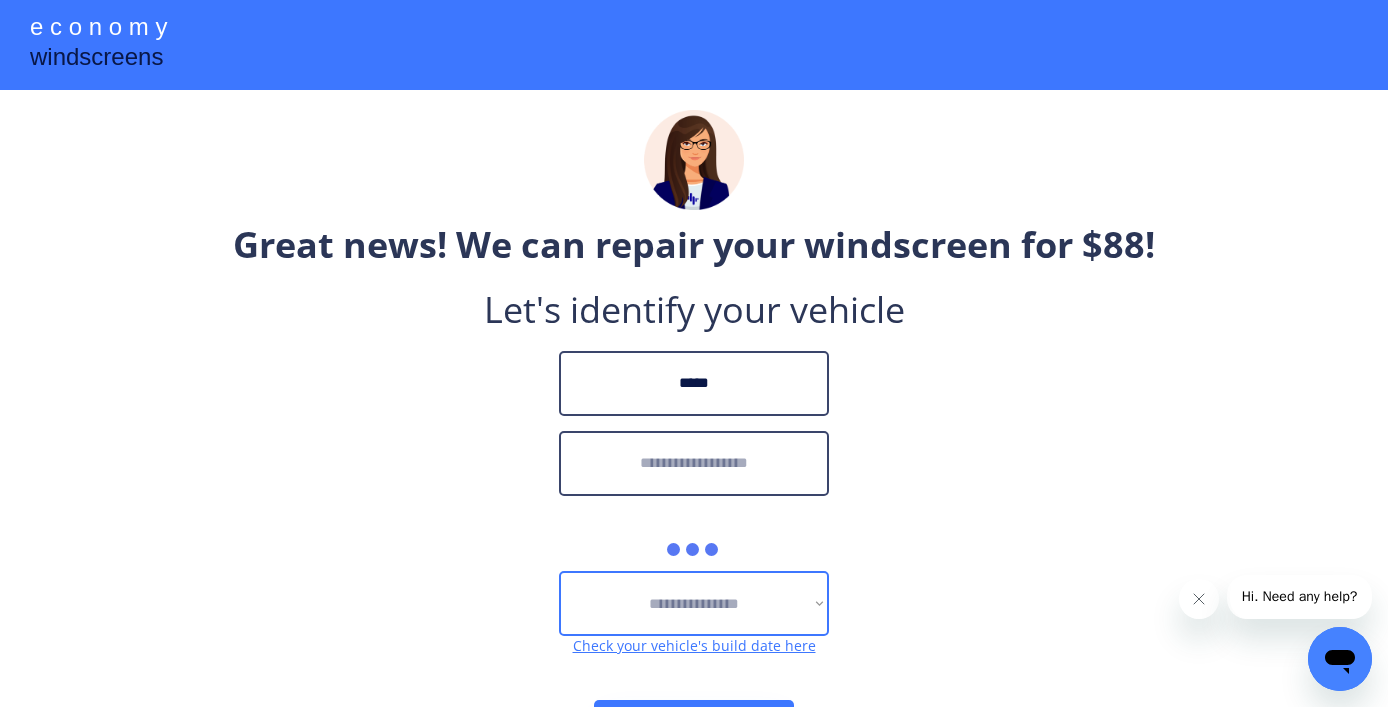 click on "**********" at bounding box center [694, 603] 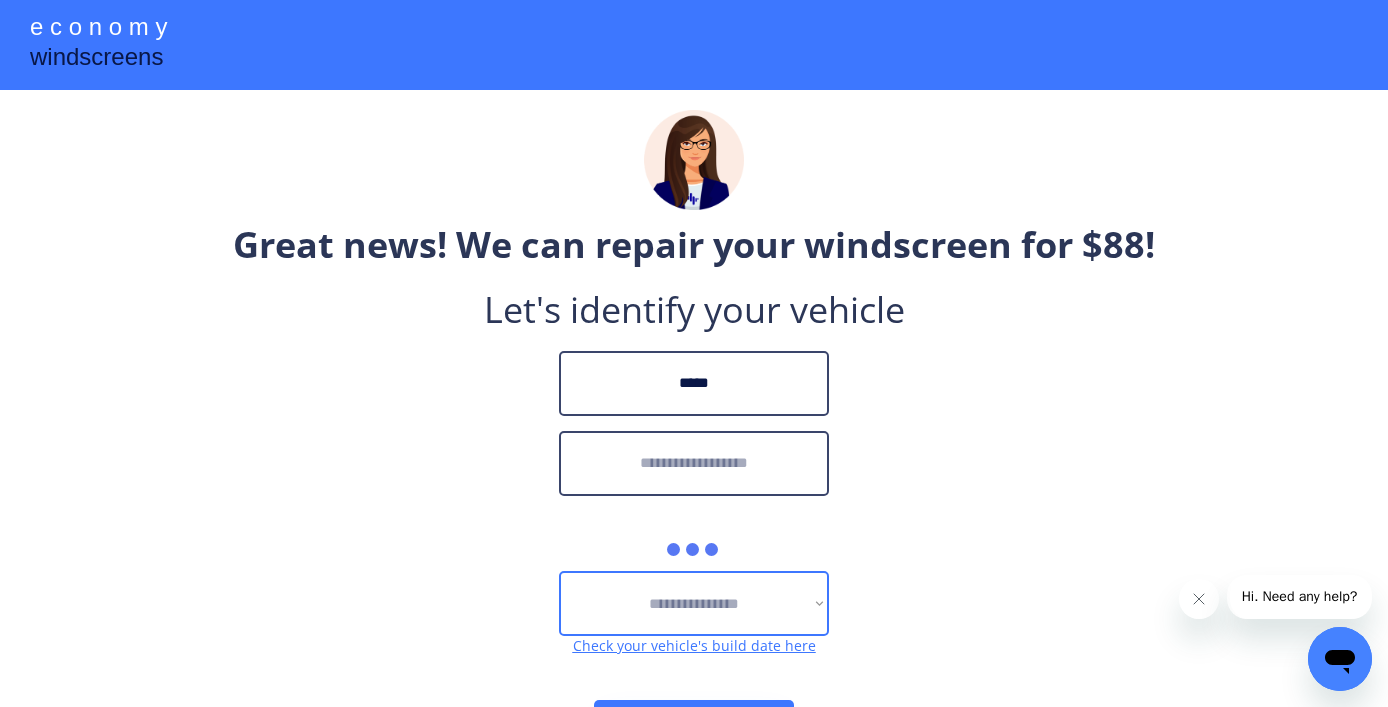 scroll, scrollTop: 1, scrollLeft: 0, axis: vertical 